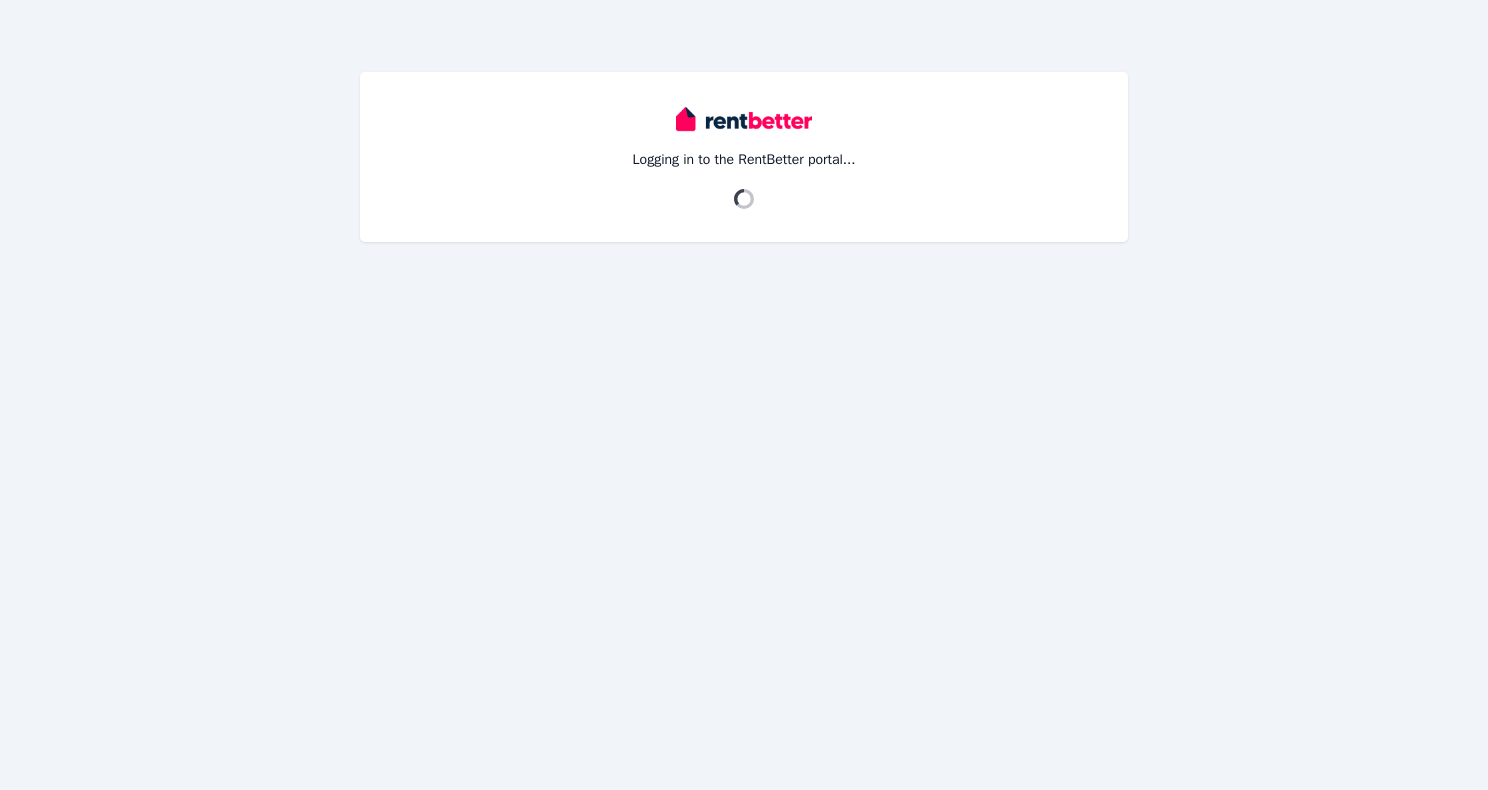 scroll, scrollTop: 0, scrollLeft: 0, axis: both 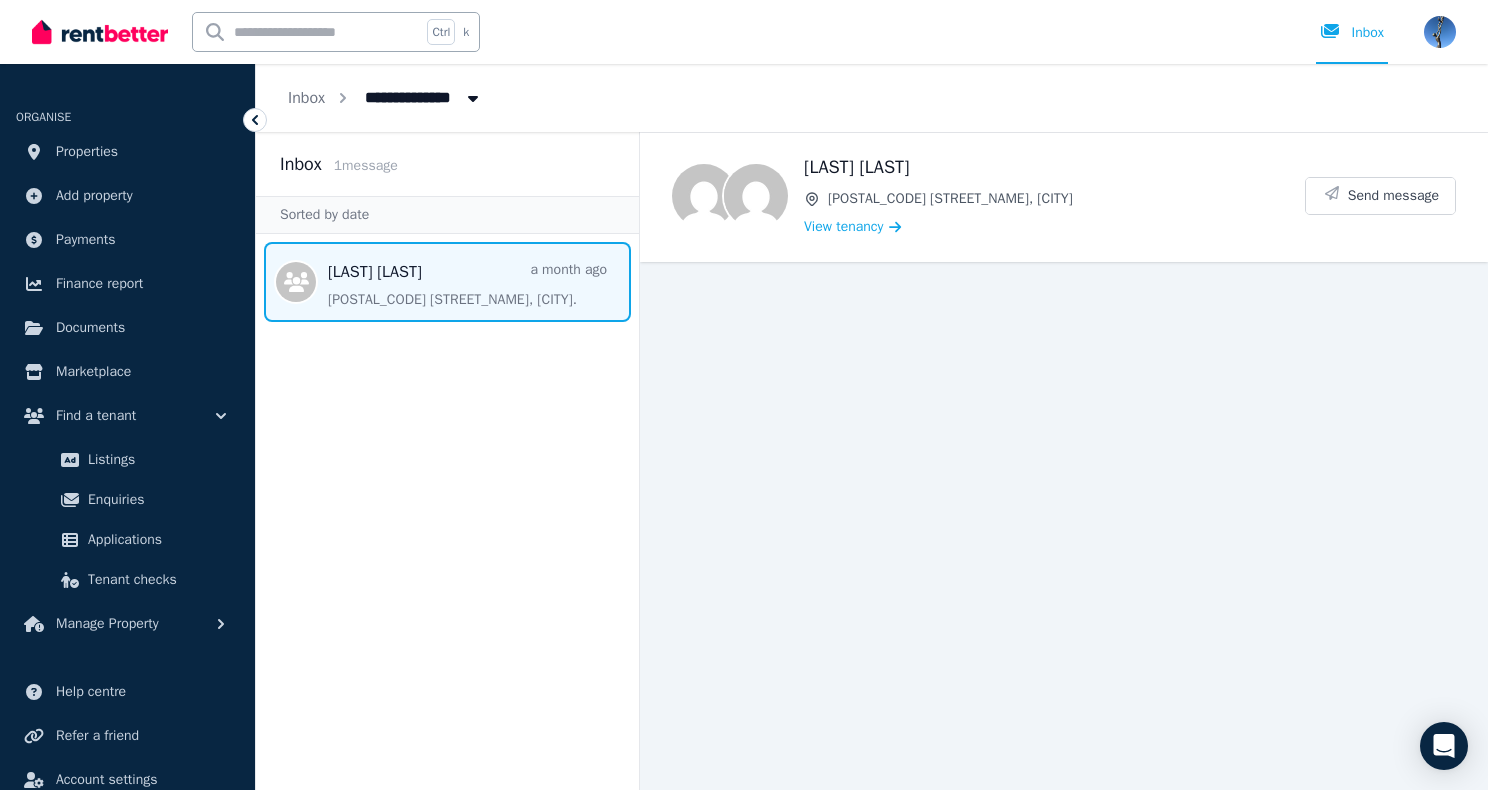 click on "[LAST] [LAST] [LAST] [NUMBER]/[DATE] [STREET], [CITY] [TENANCY] [ACTION]" at bounding box center [1064, 461] 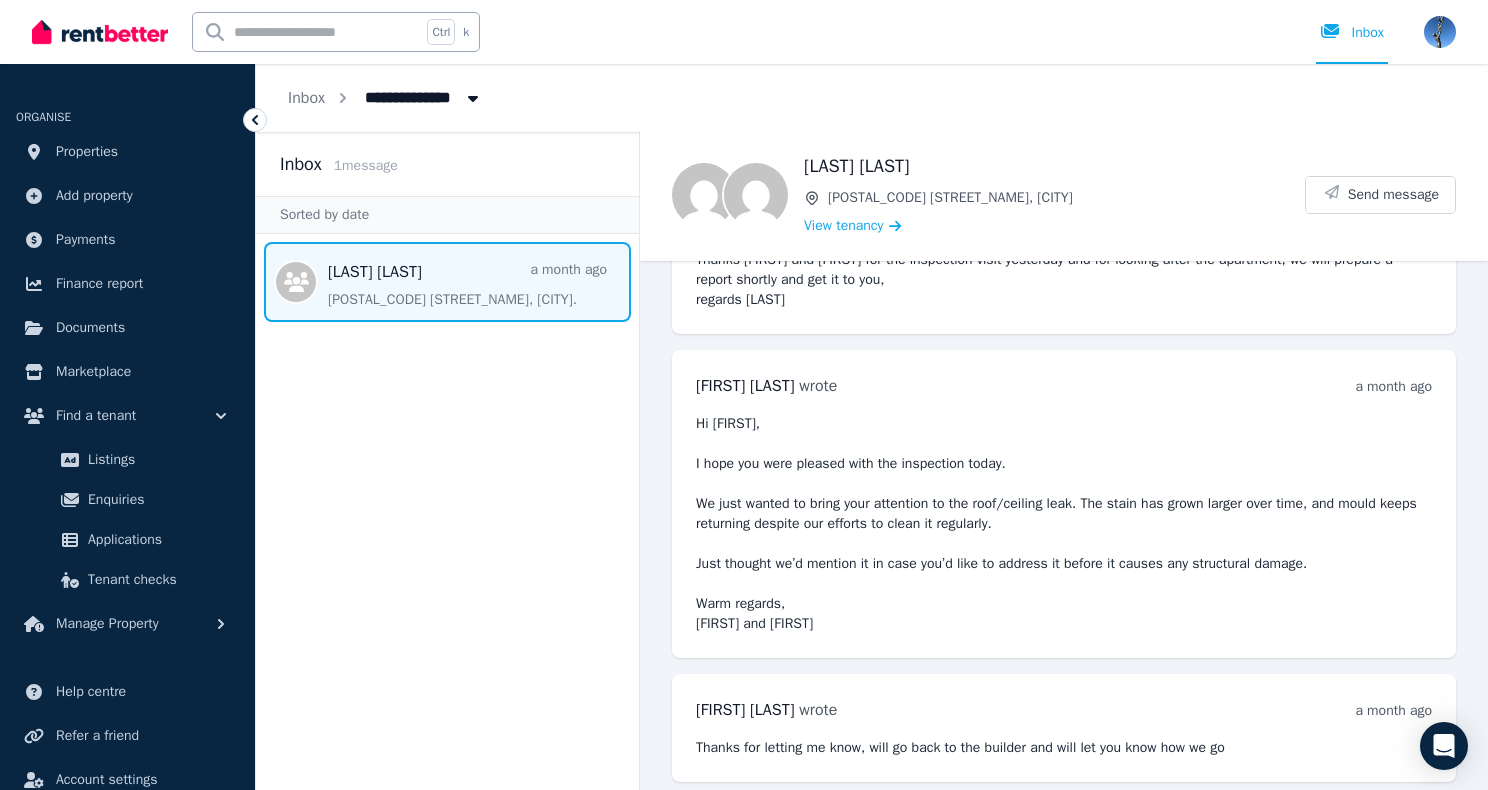 scroll, scrollTop: 6920, scrollLeft: 0, axis: vertical 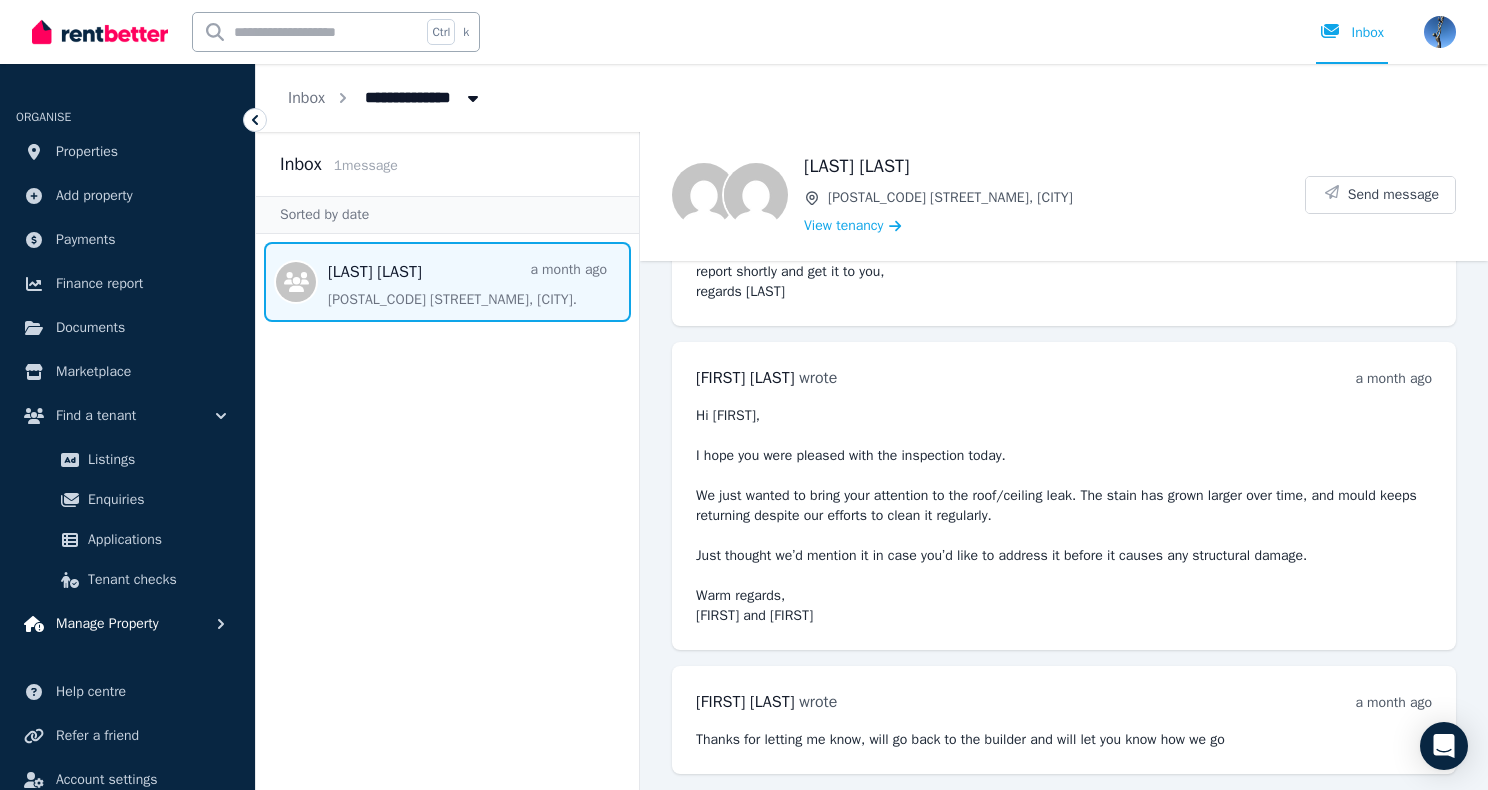 click on "Manage Property" at bounding box center [107, 624] 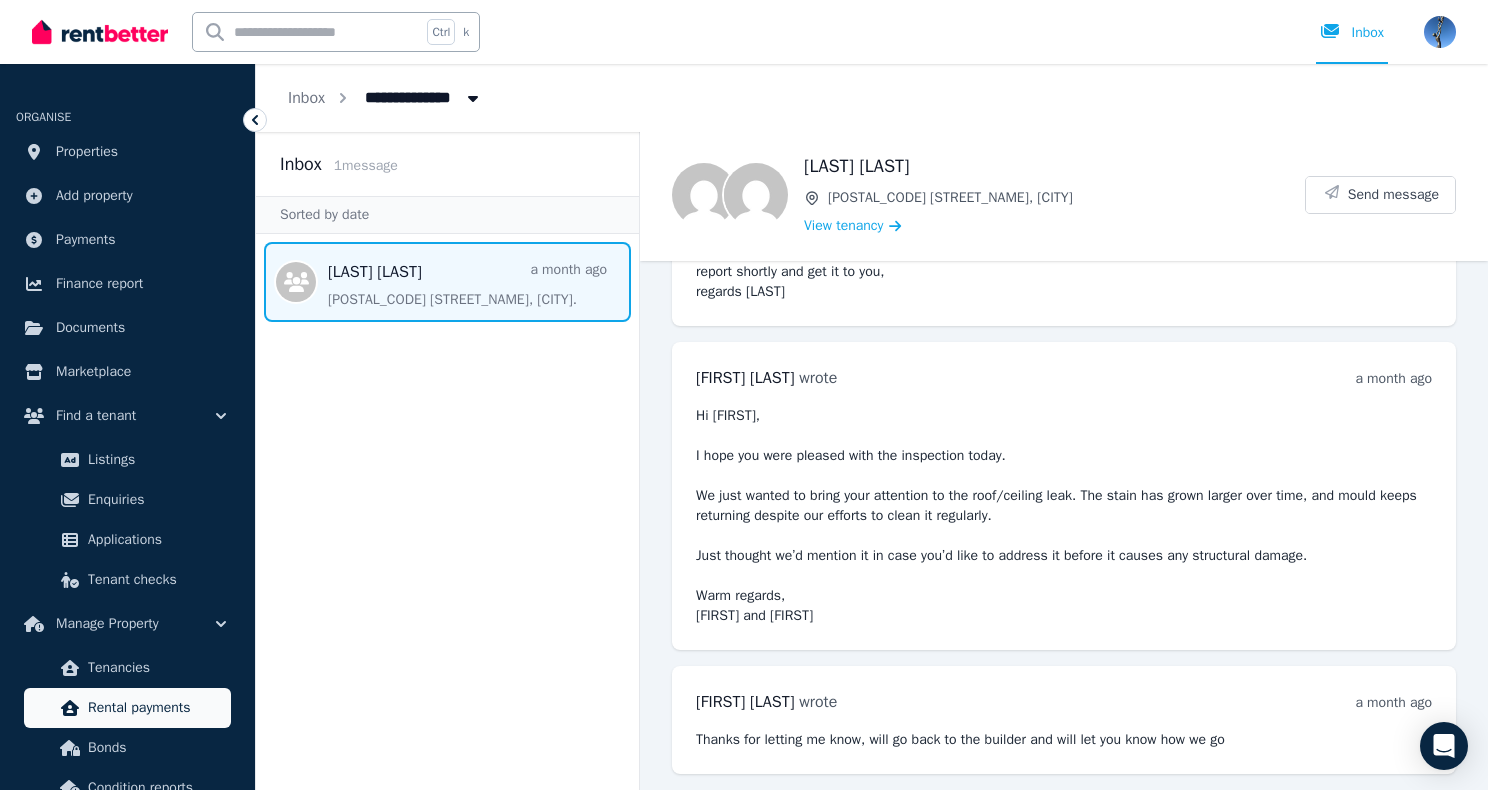 type 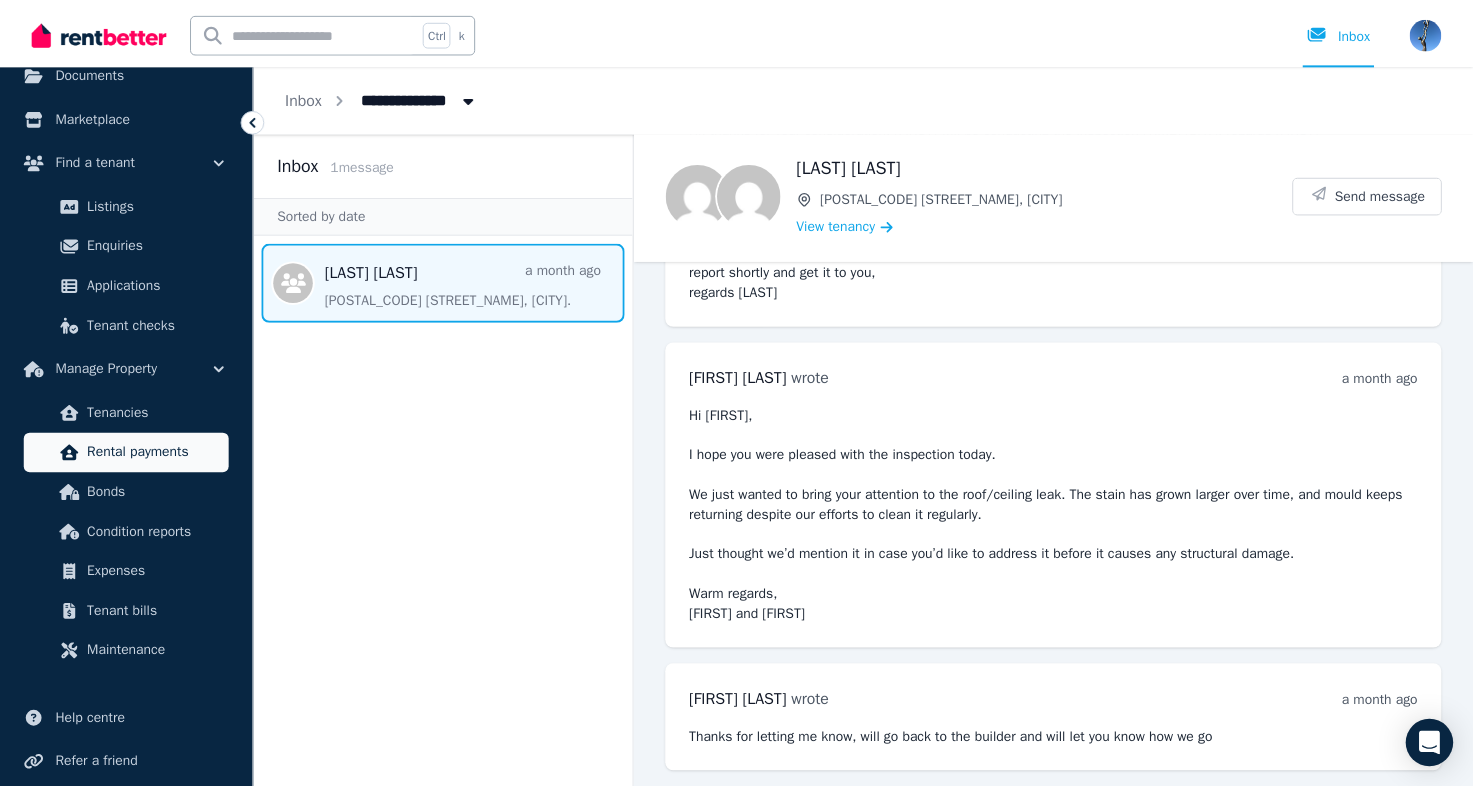 scroll, scrollTop: 349, scrollLeft: 0, axis: vertical 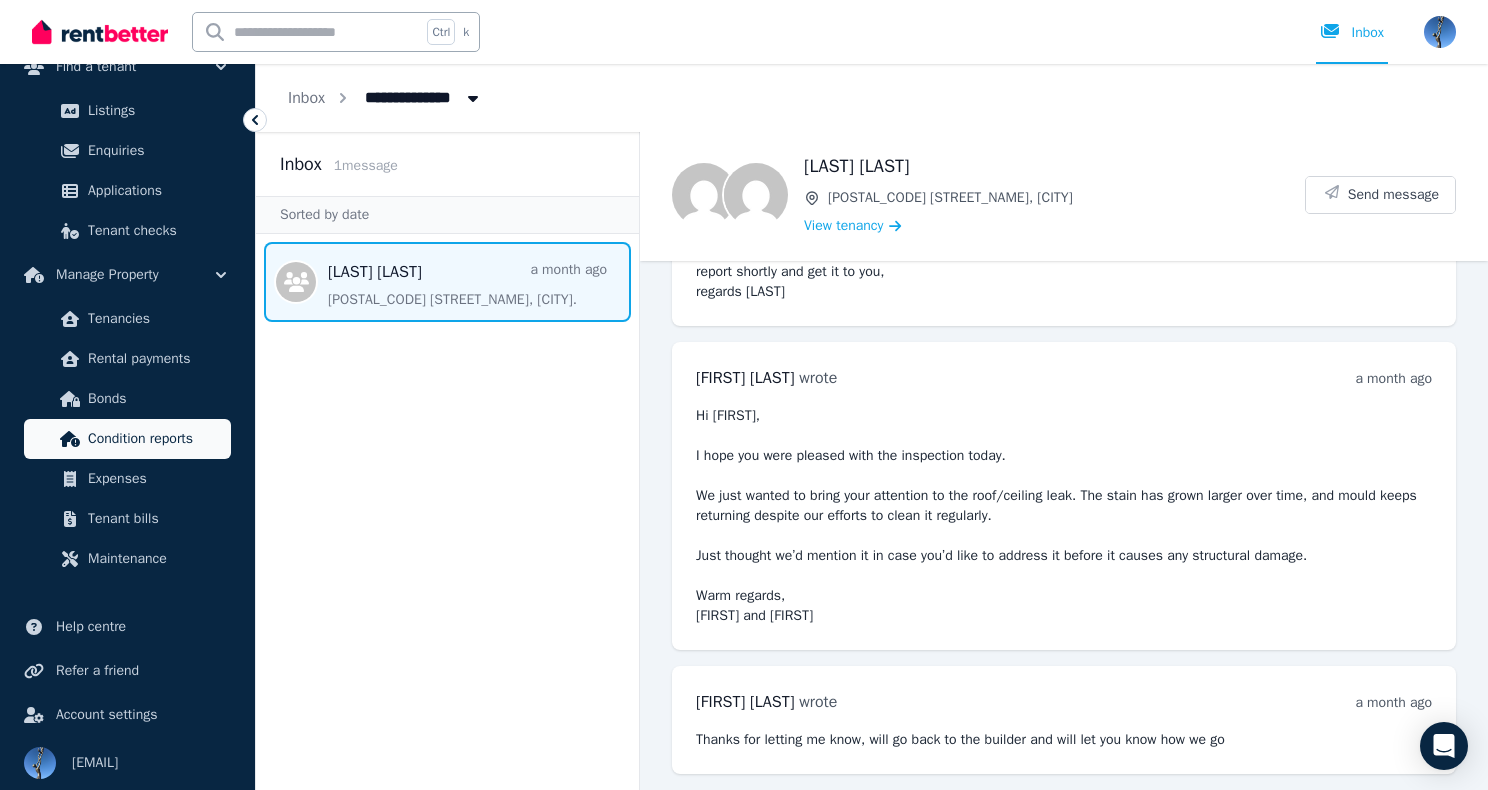 click on "Condition reports" at bounding box center (155, 439) 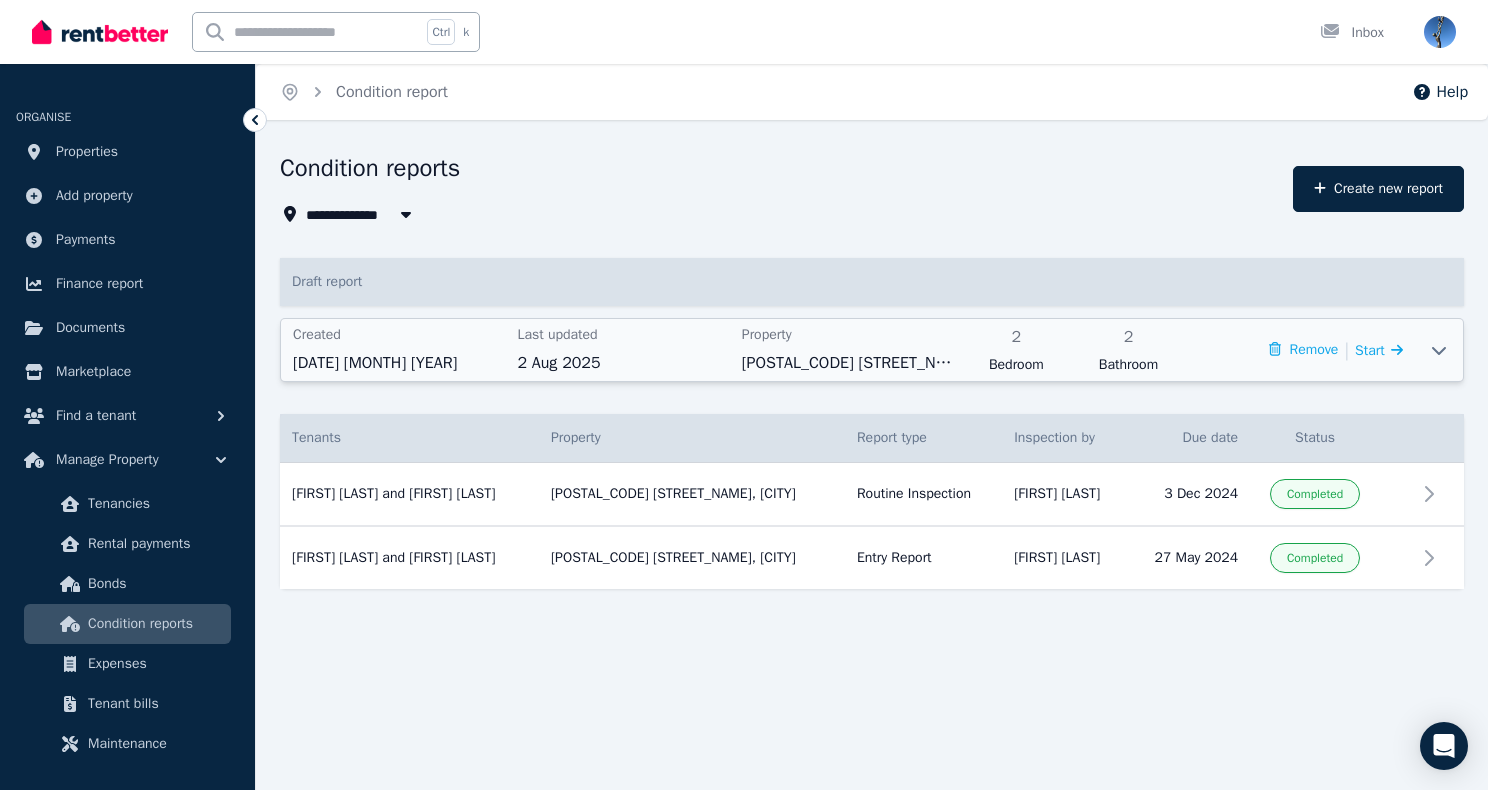 click on "[POSTAL_CODE] [STREET_NAME], [CITY]" at bounding box center [848, 363] 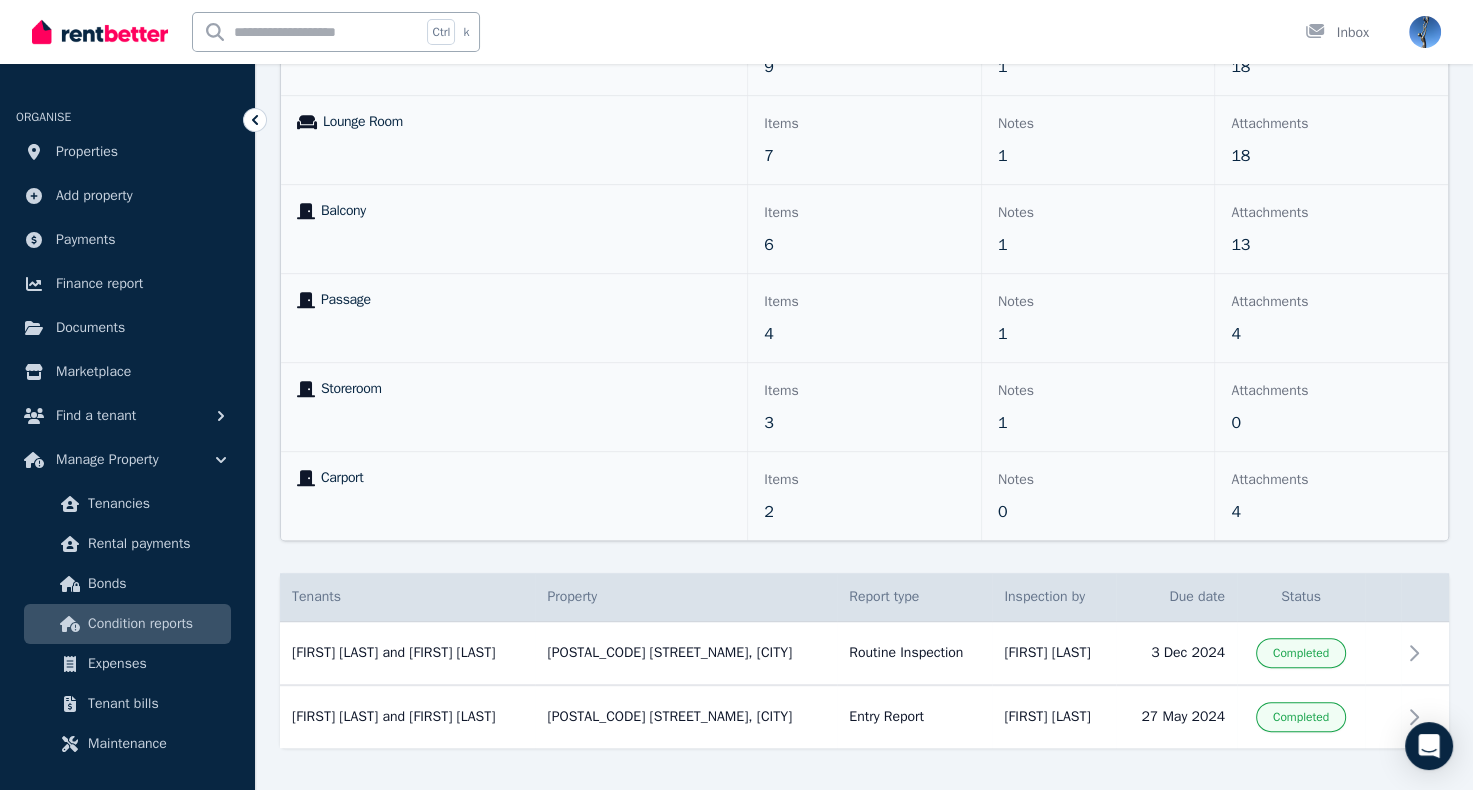 scroll, scrollTop: 880, scrollLeft: 0, axis: vertical 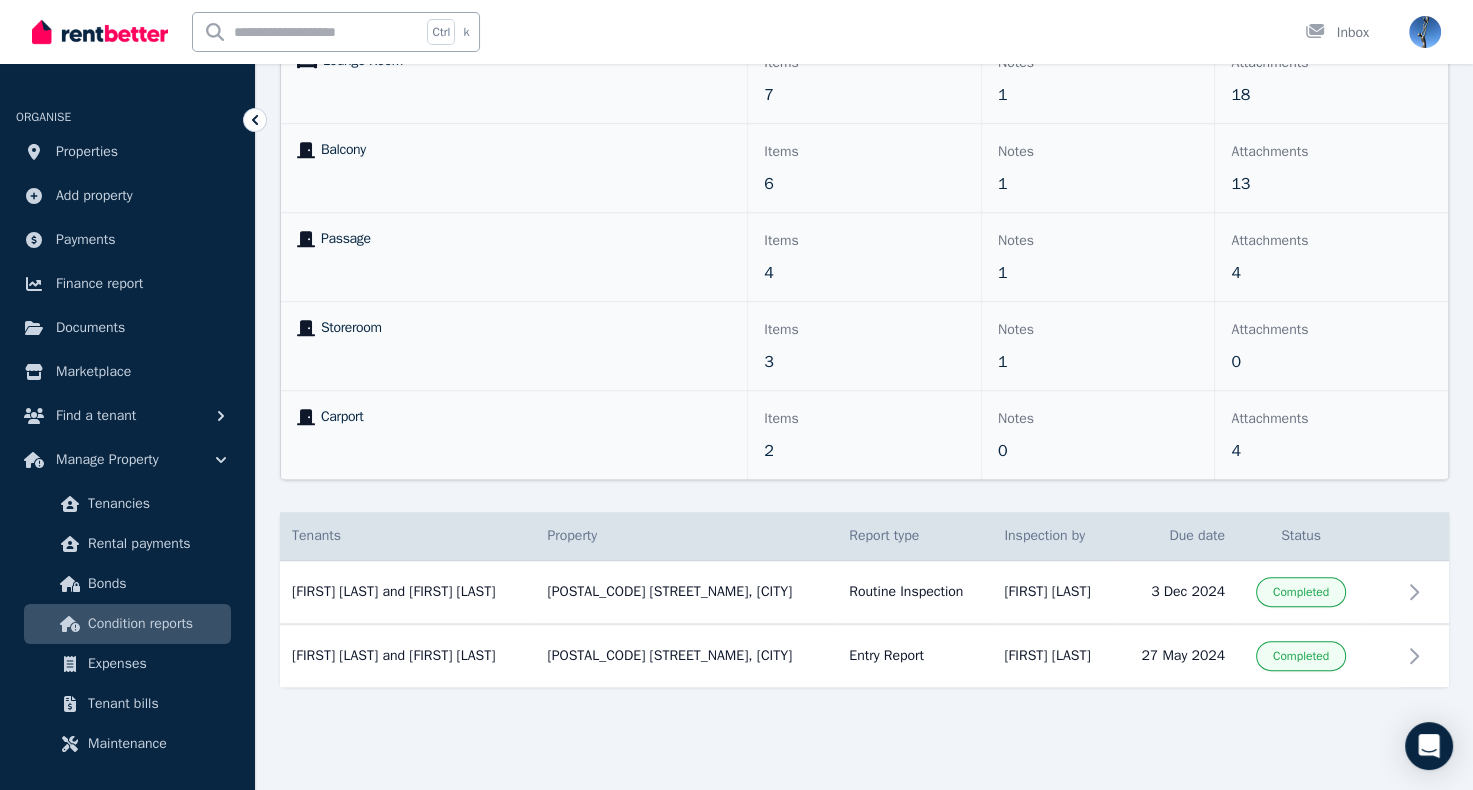 click on "Status" at bounding box center (1301, 536) 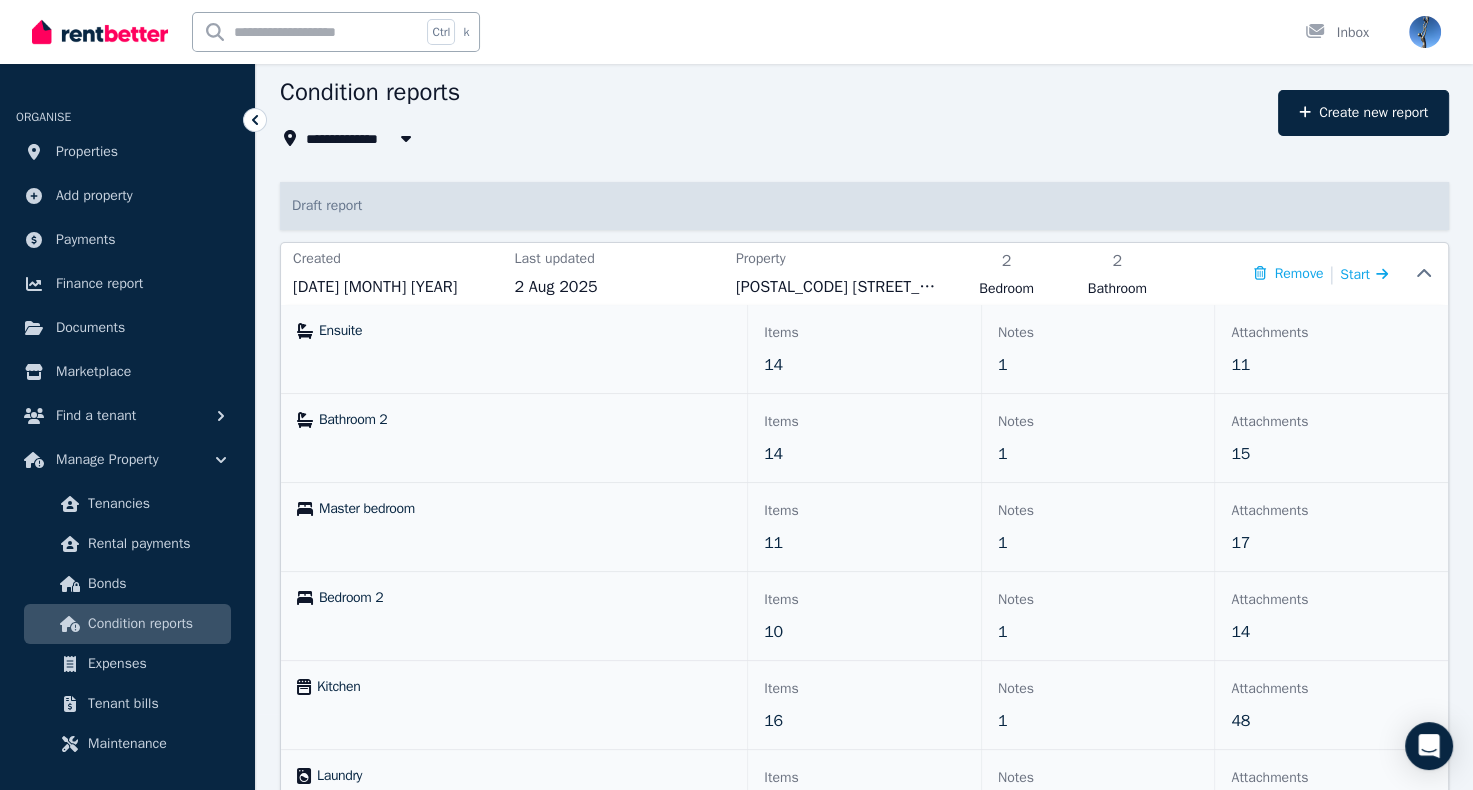 scroll, scrollTop: 75, scrollLeft: 0, axis: vertical 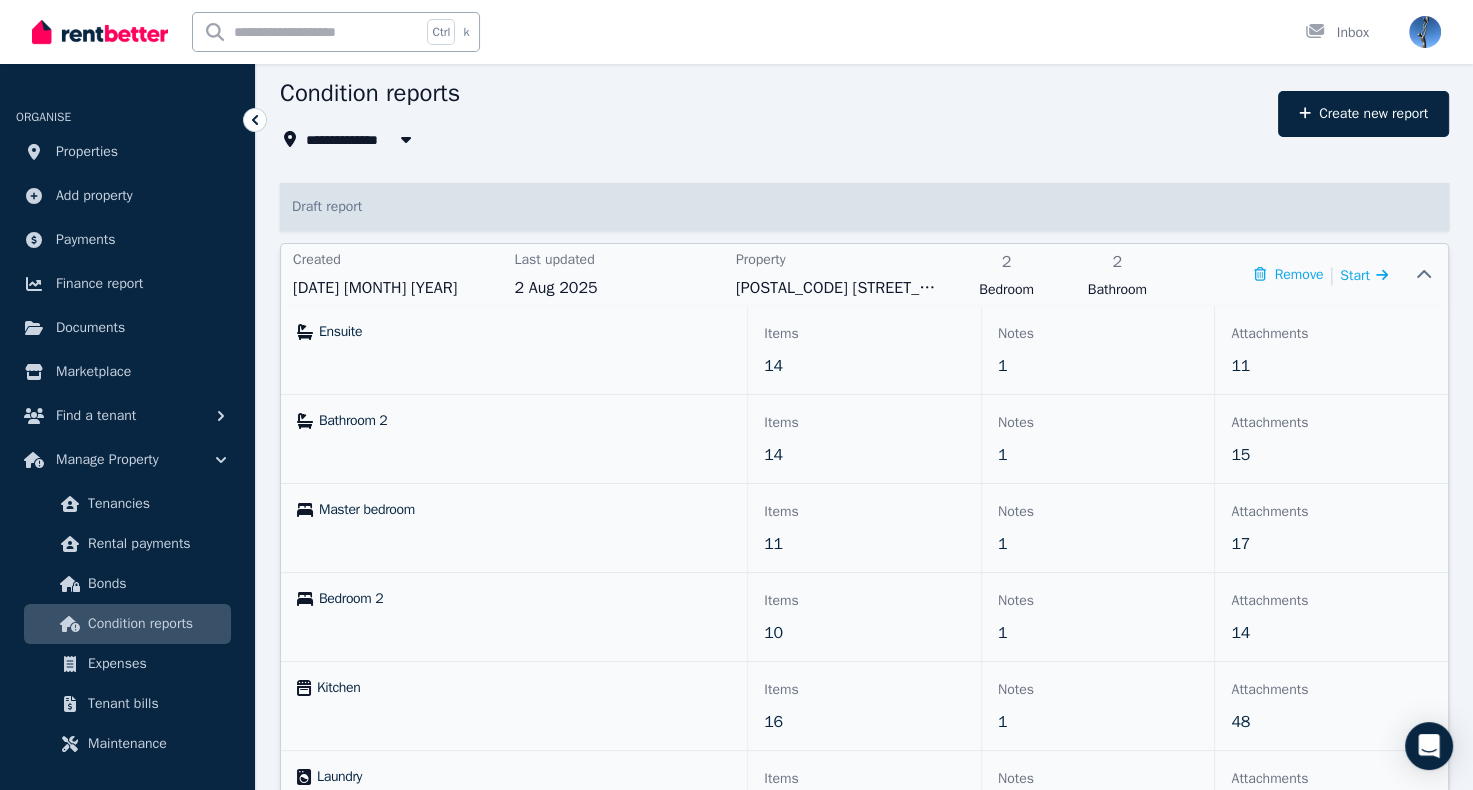 click on "[DATE] [MONTH] [YEAR]" at bounding box center (397, 288) 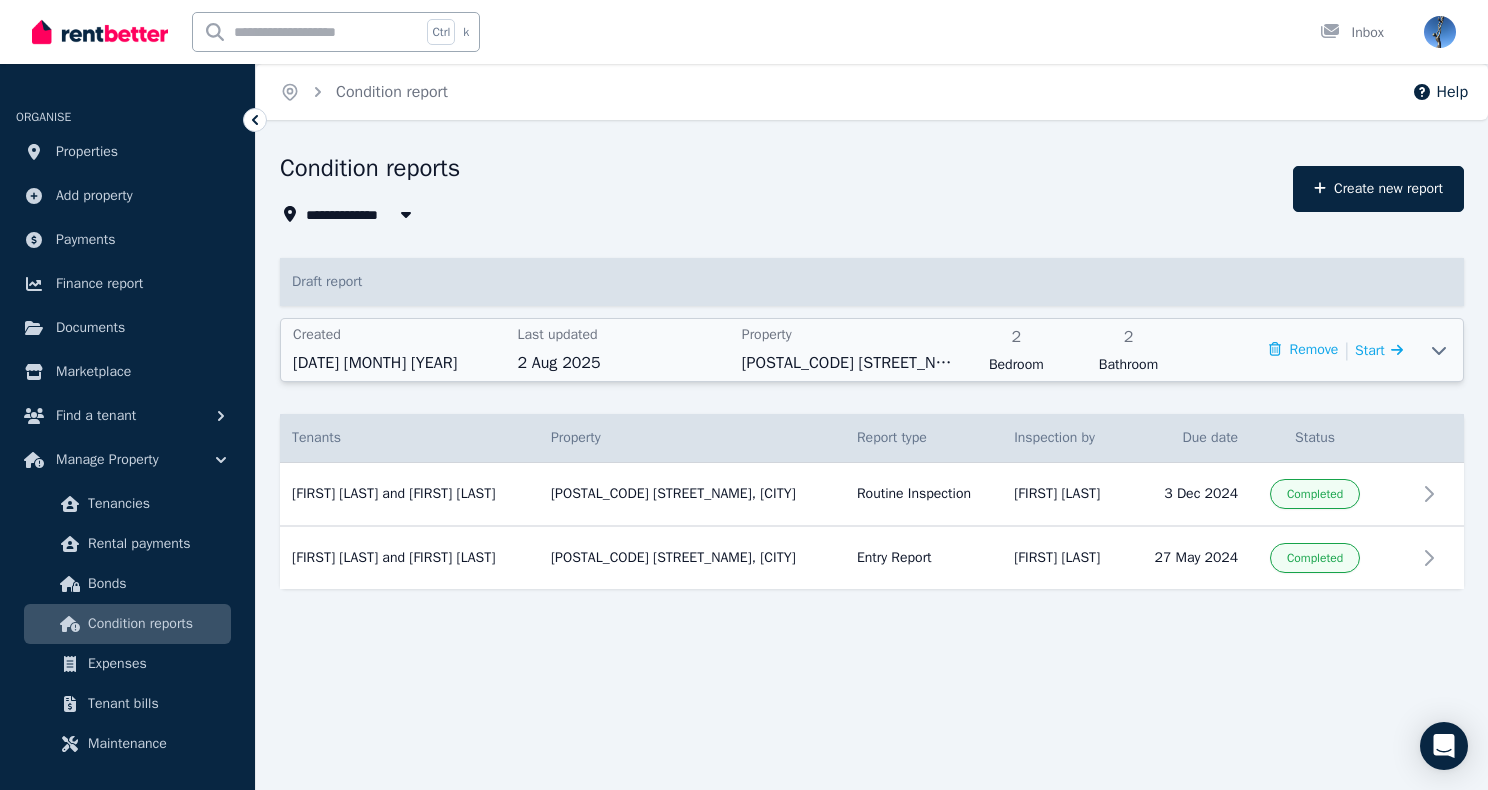 click on "Draft report" at bounding box center [872, 282] 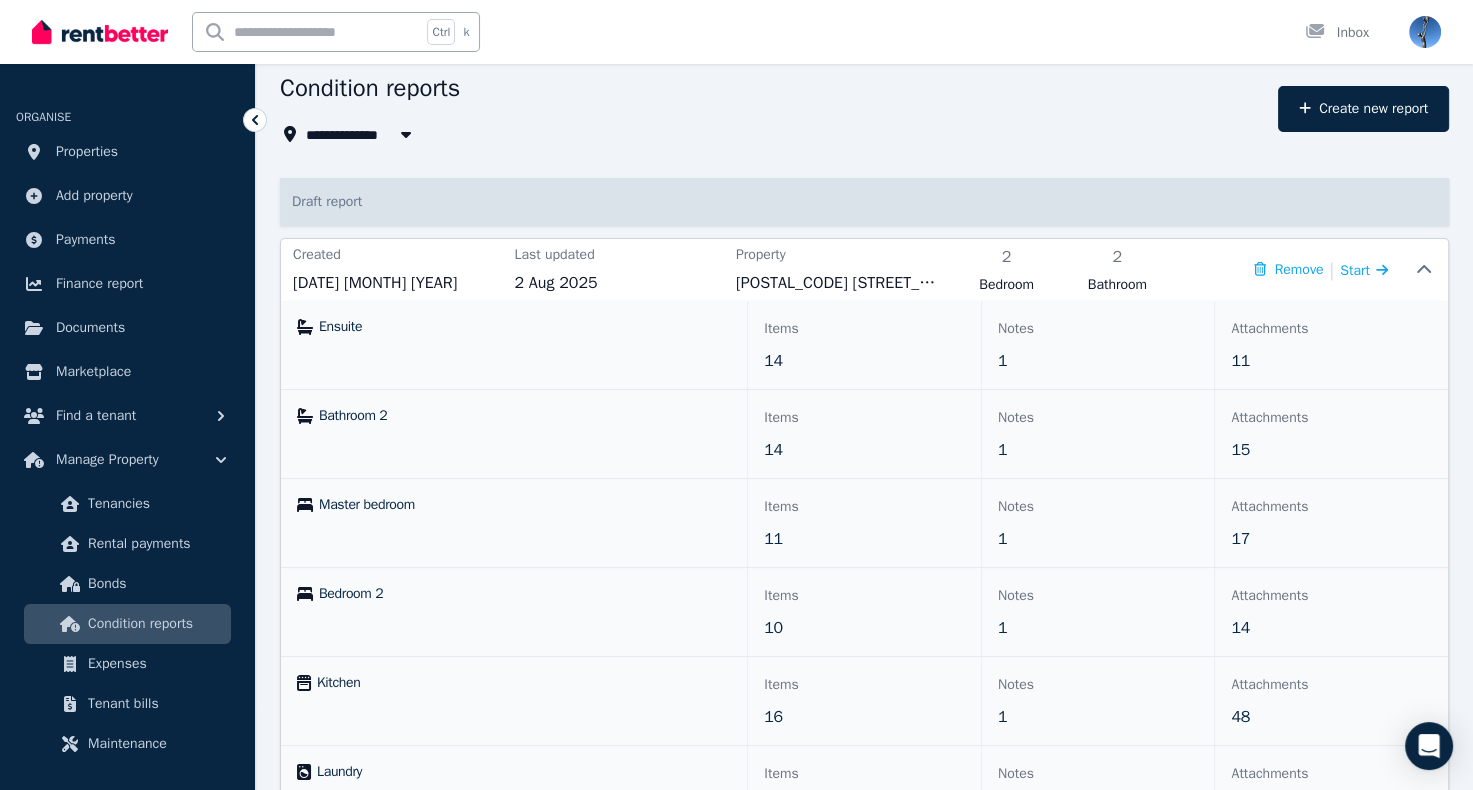 scroll, scrollTop: 82, scrollLeft: 0, axis: vertical 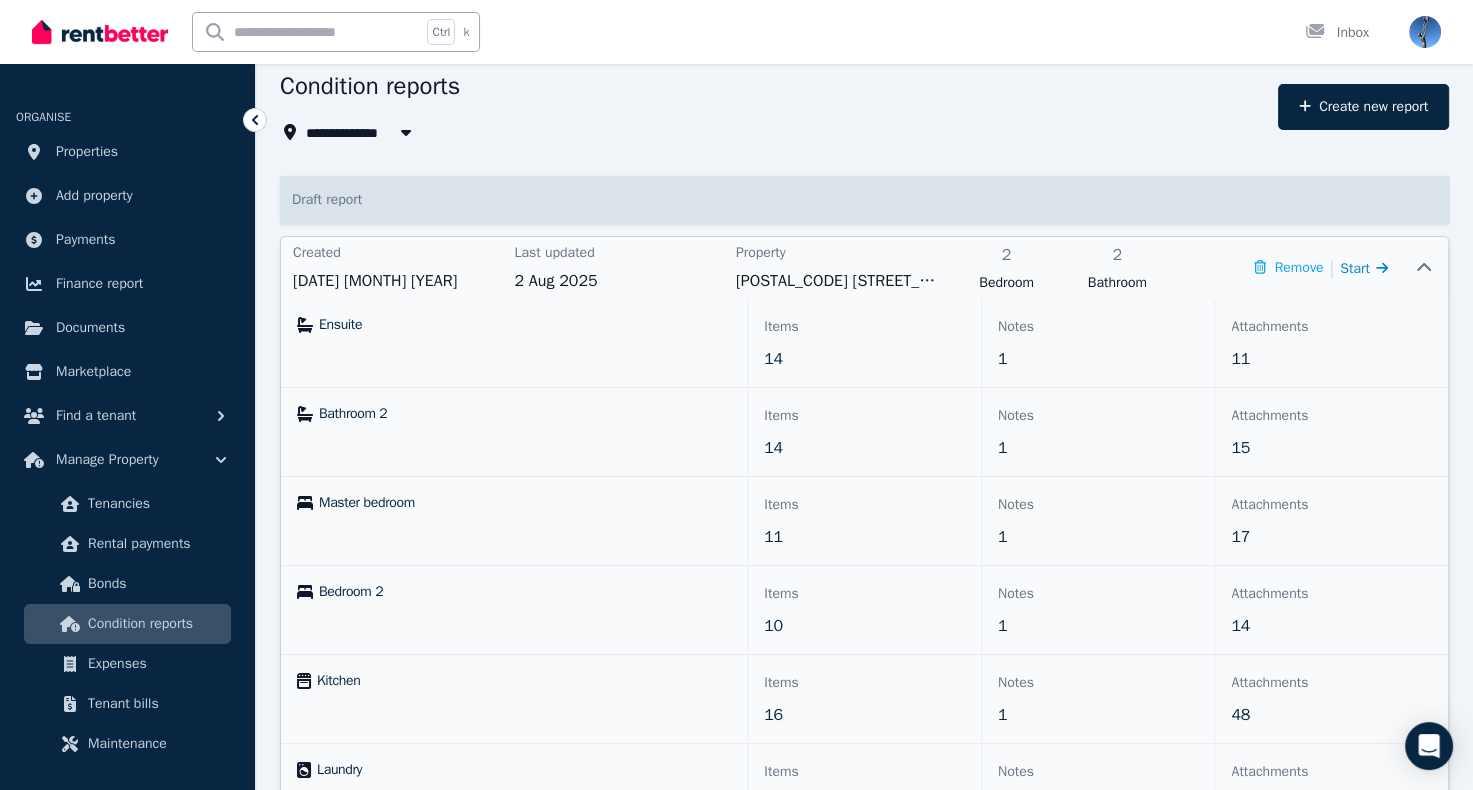 click on "Start" at bounding box center [1355, 268] 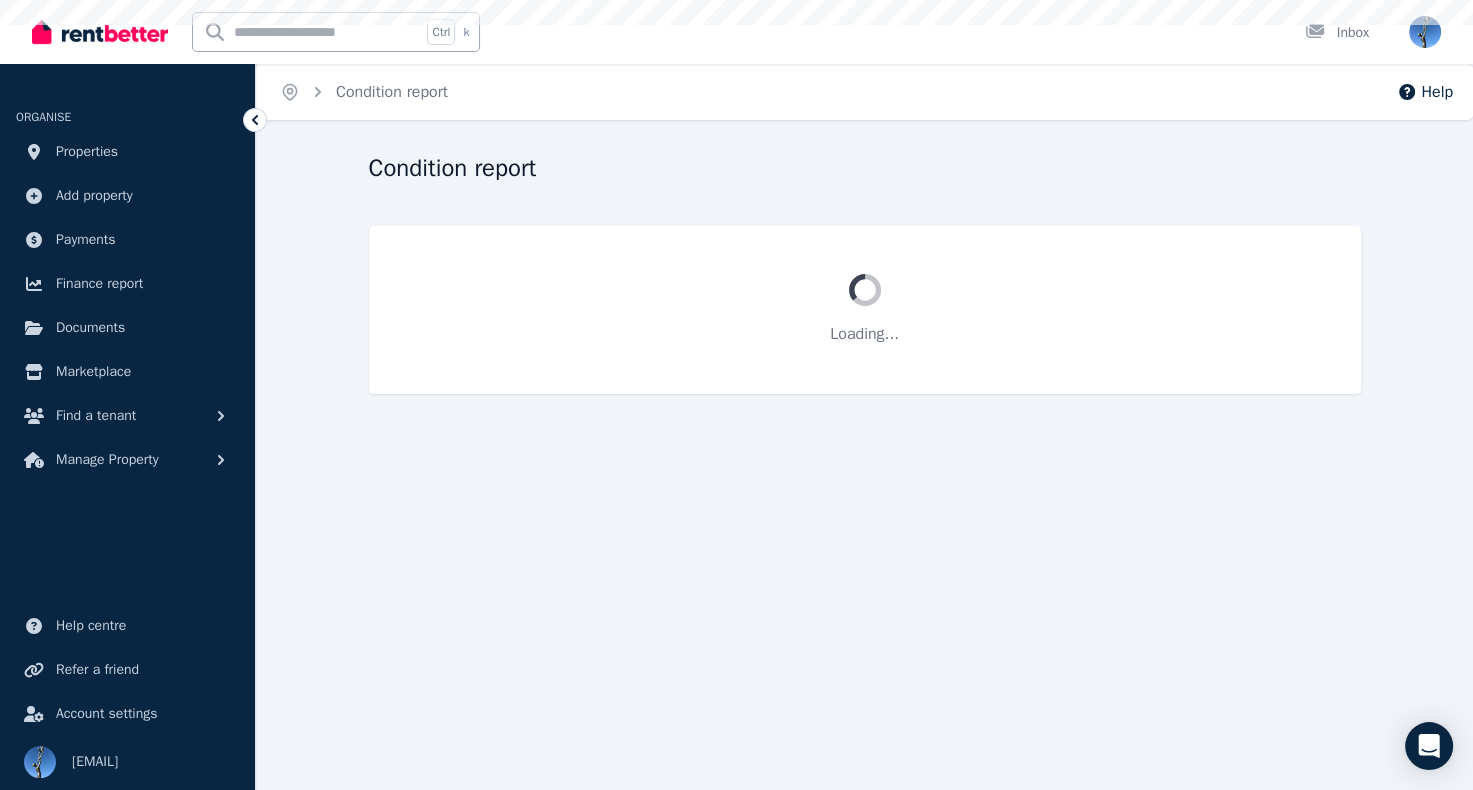 scroll, scrollTop: 0, scrollLeft: 0, axis: both 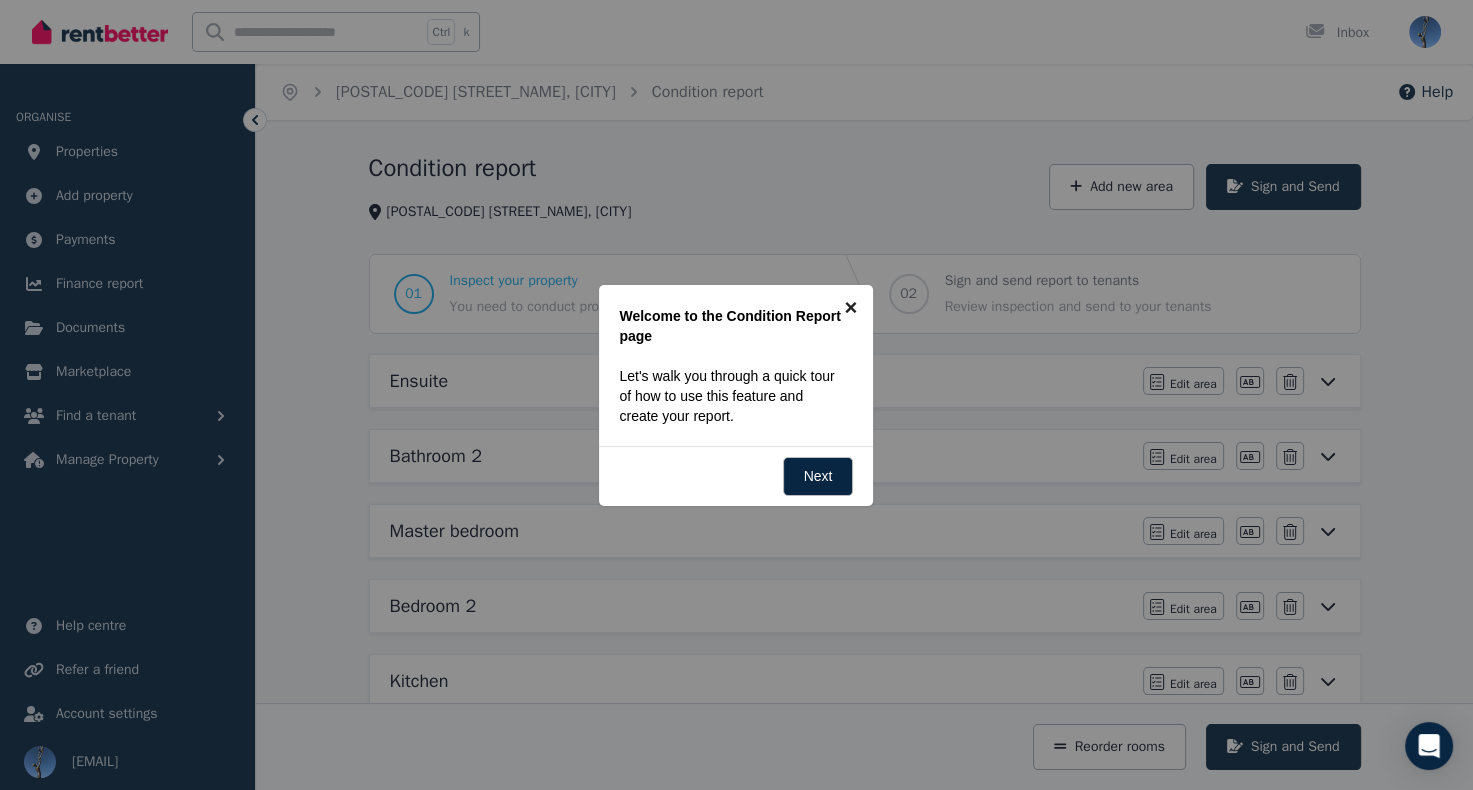 click on "×" at bounding box center [850, 307] 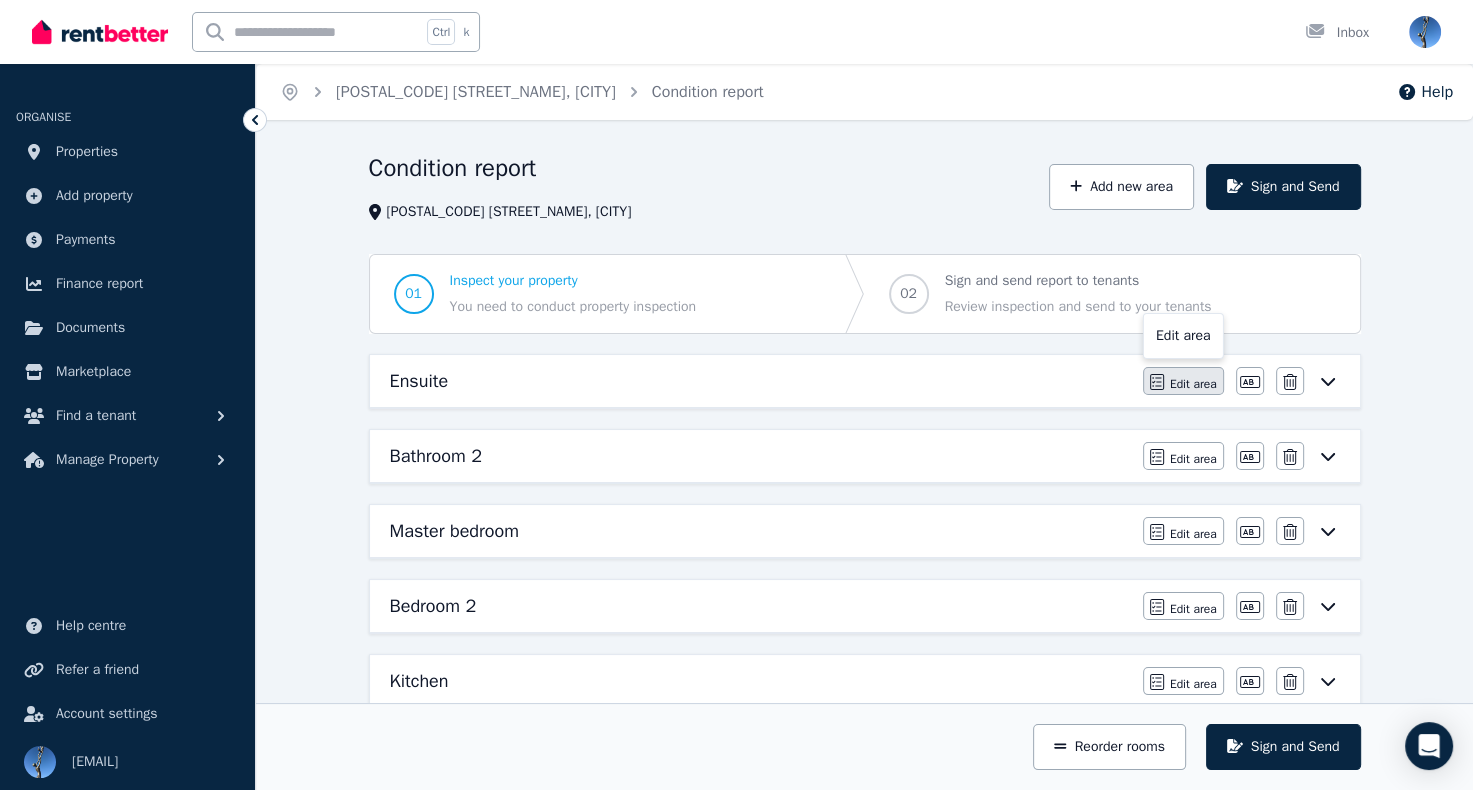 click on "Edit area" at bounding box center (1183, 381) 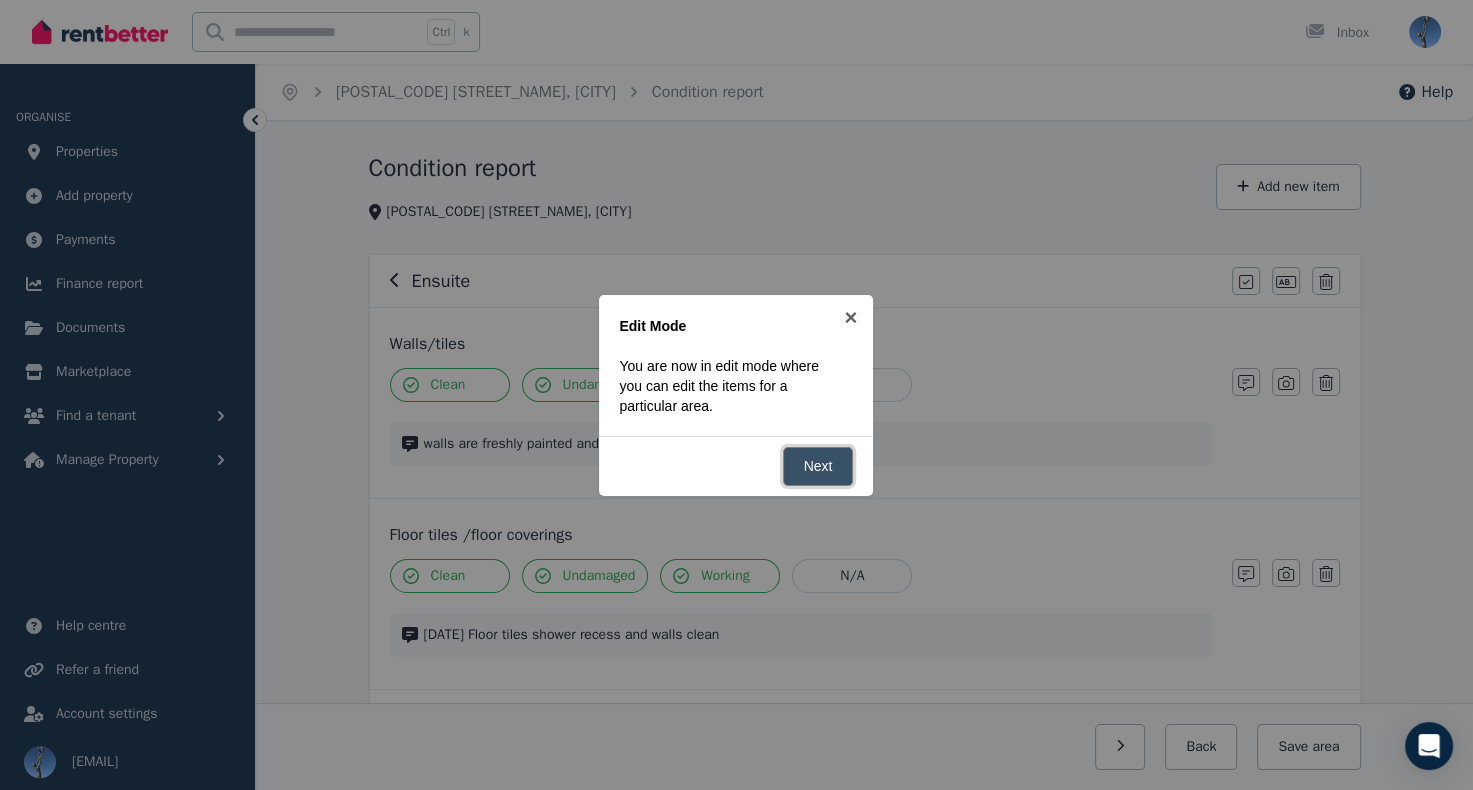 click on "Next" at bounding box center (818, 466) 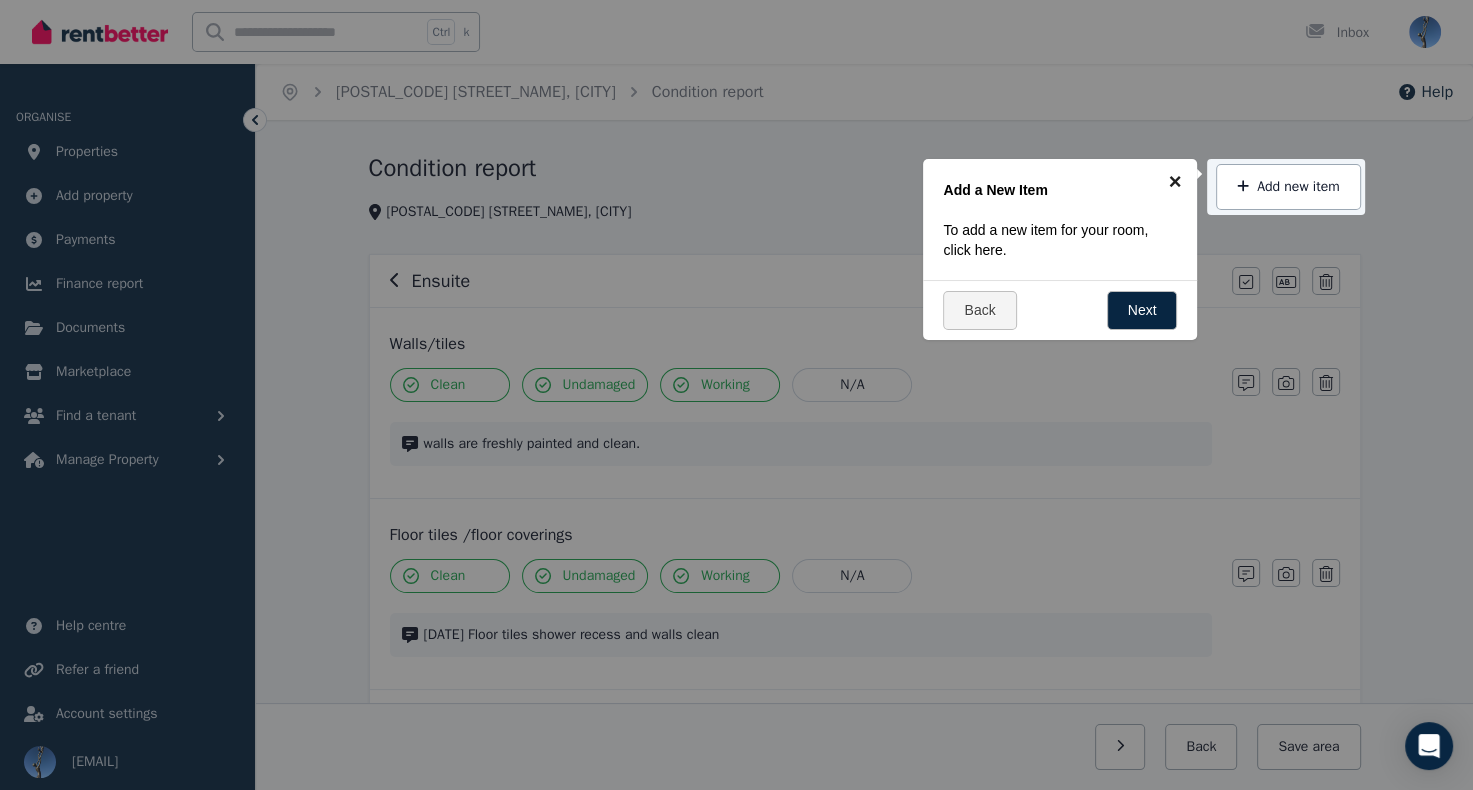 click on "×" at bounding box center [1174, 181] 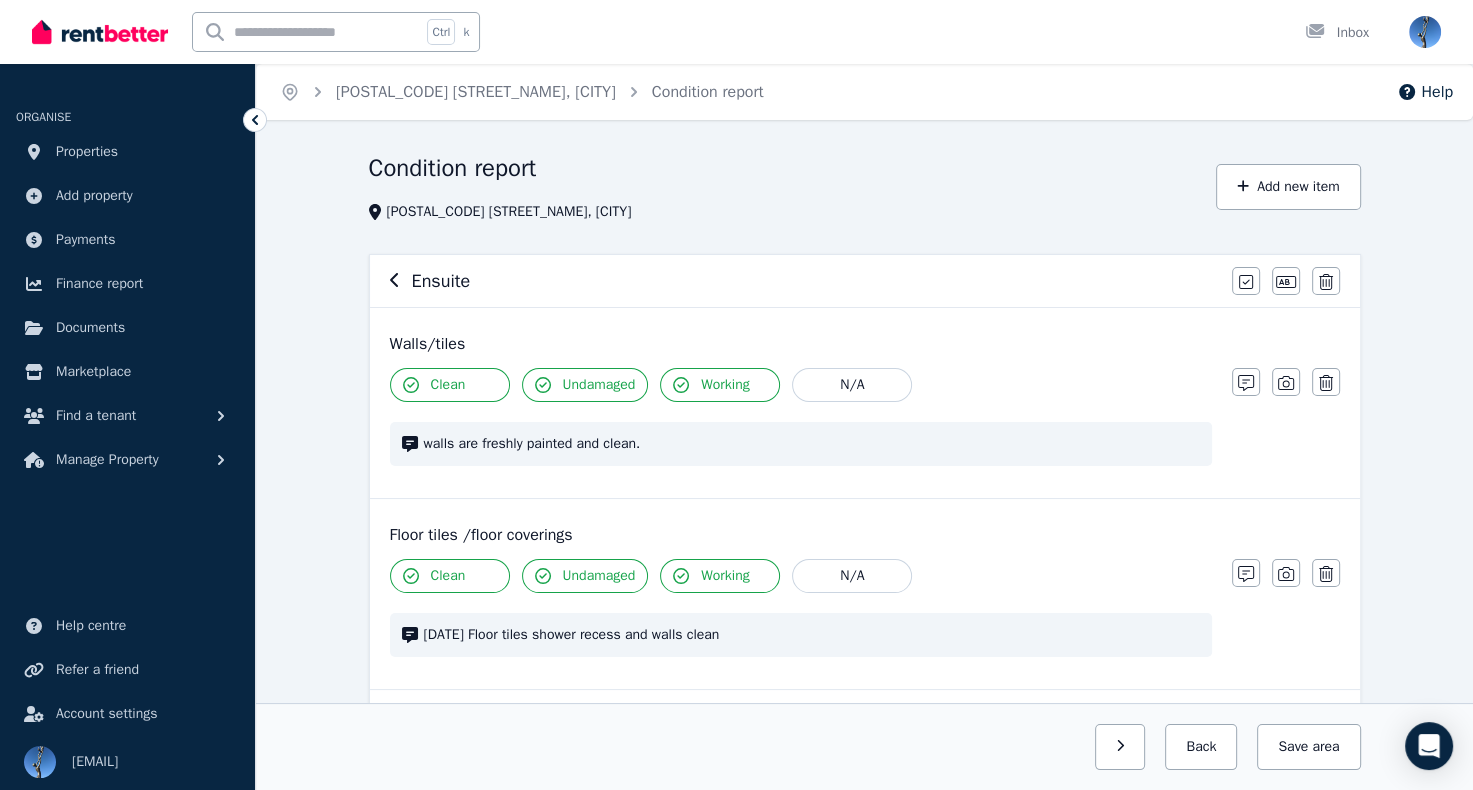 click 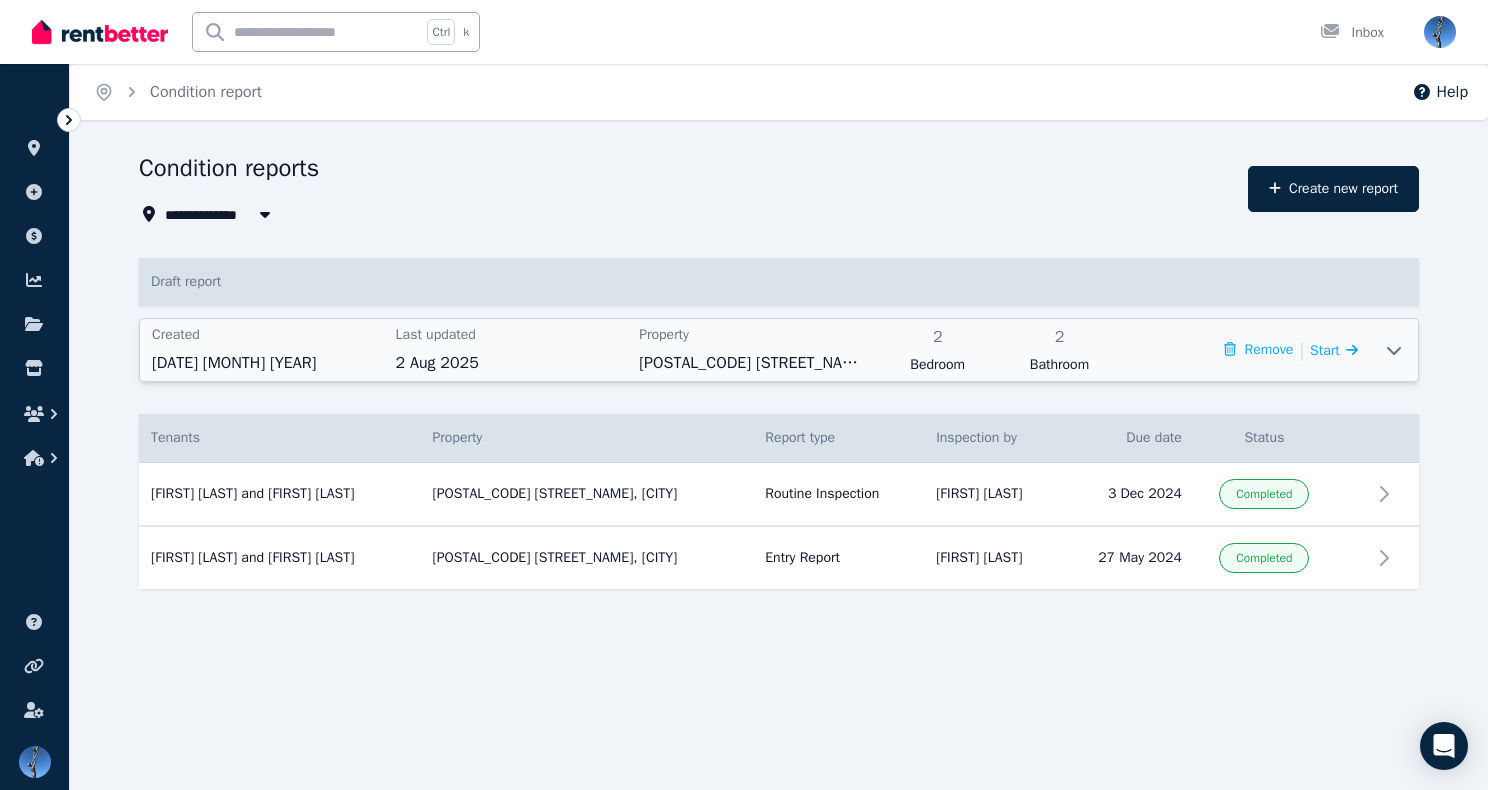 click on "[DATE] [MONTH] [YEAR]" at bounding box center (268, 363) 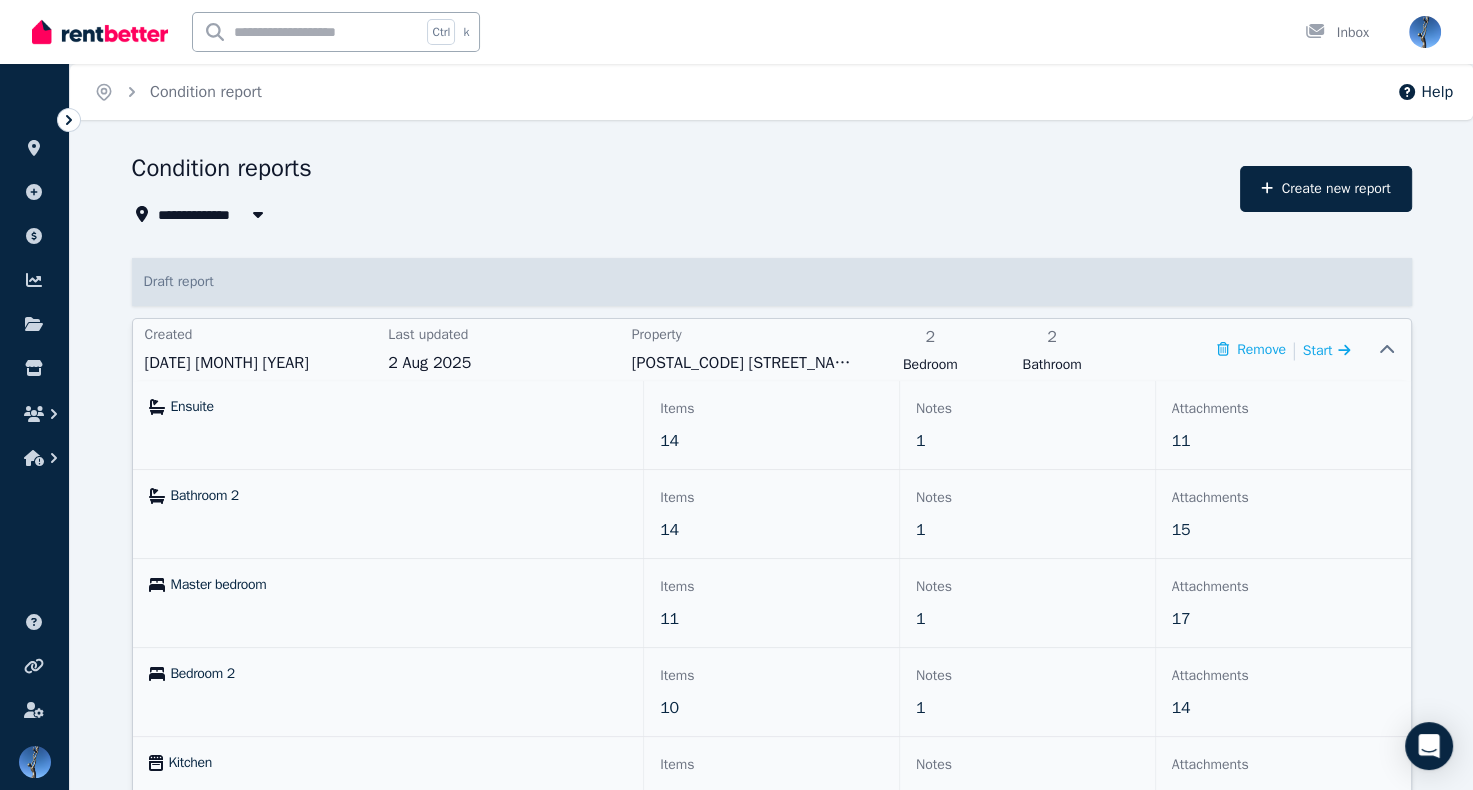 click on "11" at bounding box center [1283, 441] 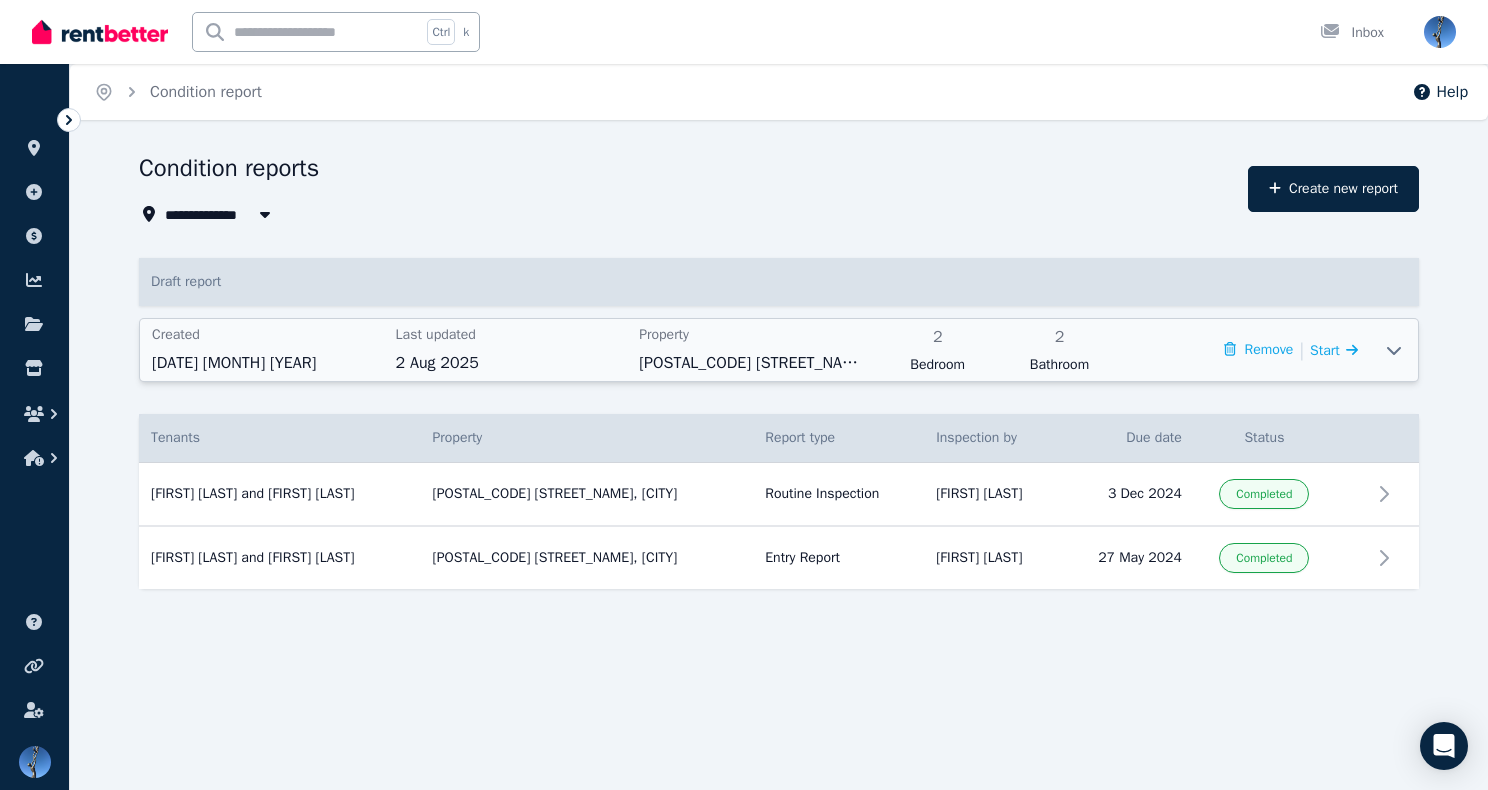 click on "Bathroom" at bounding box center [1060, 365] 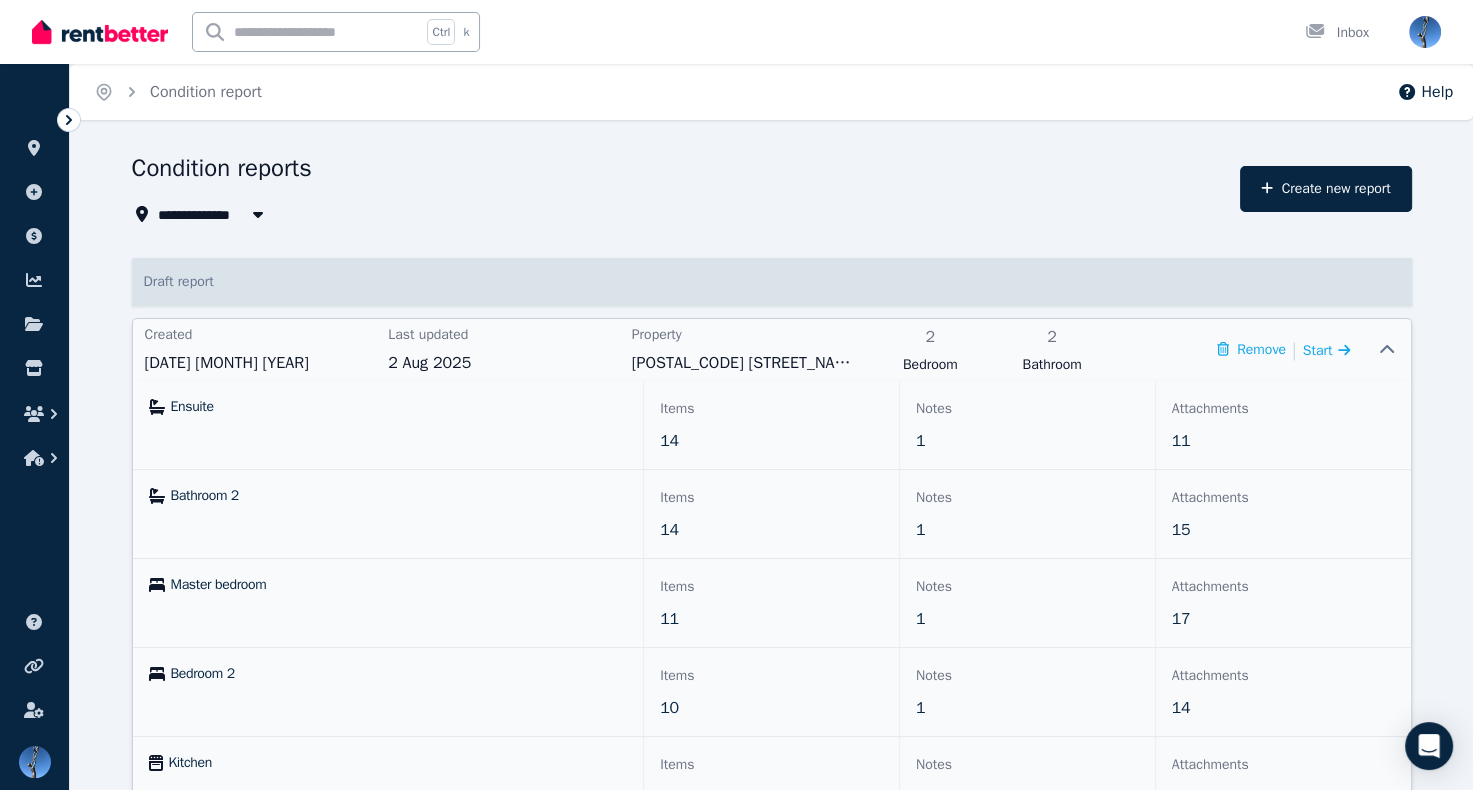 click on "Ensuite" at bounding box center (192, 407) 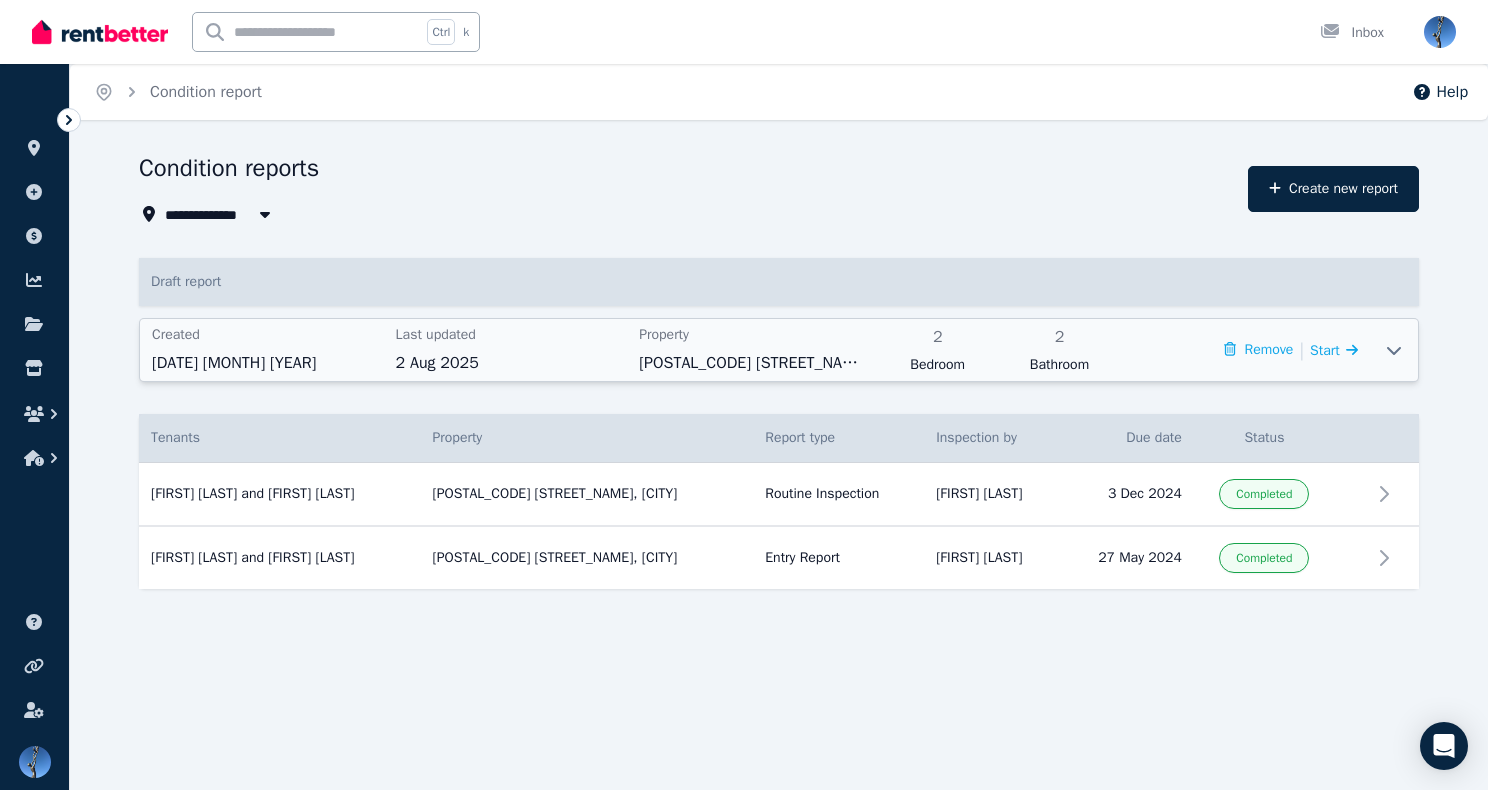 click on "[DATE] [MONTH] [YEAR]" at bounding box center [268, 363] 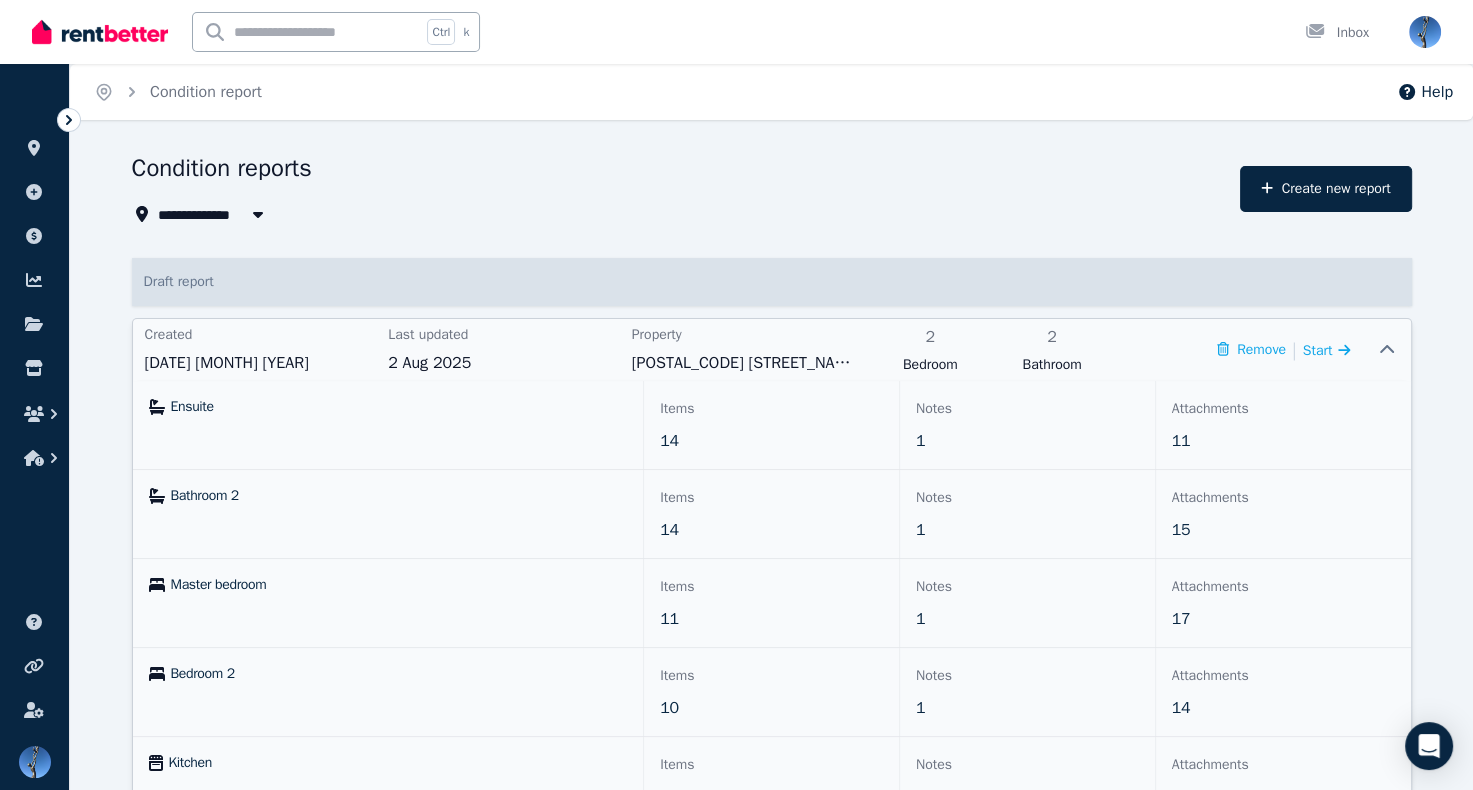 click on "Ensuite" at bounding box center (192, 407) 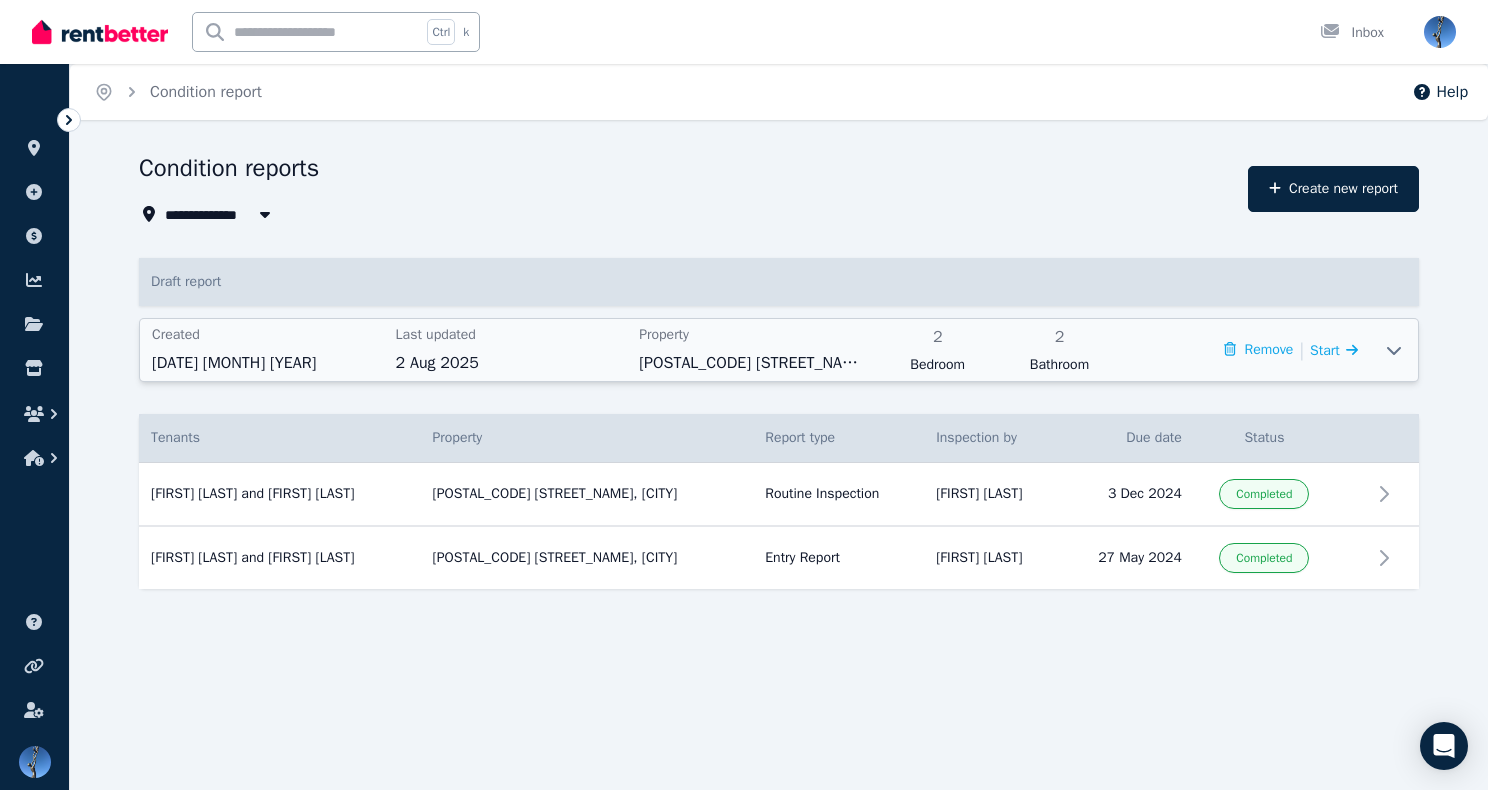 click on "[DATE] [MONTH] [YEAR]" at bounding box center (268, 363) 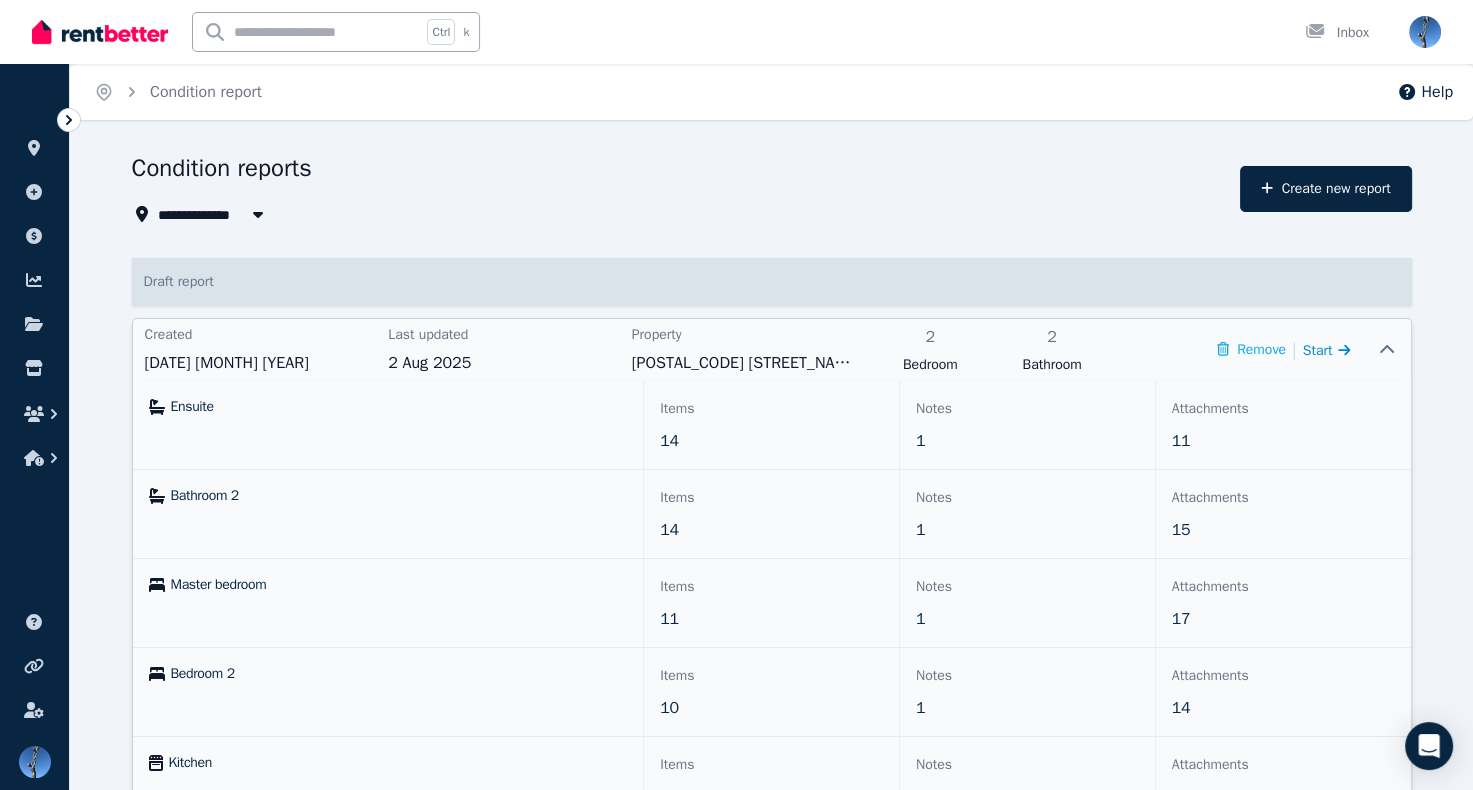 click on "Start" at bounding box center (1318, 350) 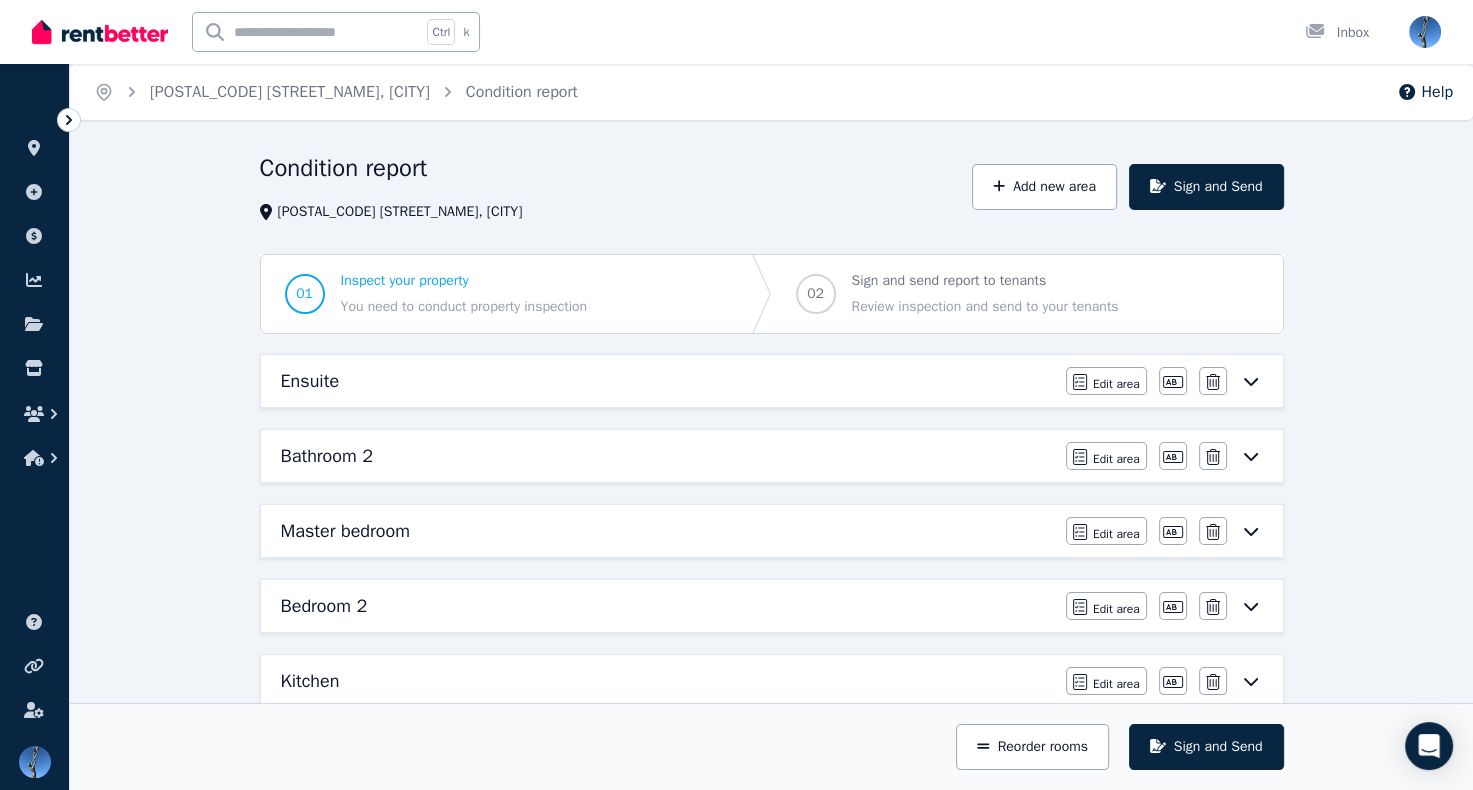 click on "Condition report [POSTAL_CODE] [STREET_NAME], [CITY] Add new area Sign and Send [NUMBER] Inspect your property You need to conduct property inspection [NUMBER] Sign and send report to tenants Review inspection and send to your tenants Ensuite Edit area Edit area Edit name Delete Bathroom [NUMBER] Edit area Edit area Edit name Delete Master bedroom Edit area Edit area Edit name Delete Bedroom [NUMBER] Edit area Edit area Edit name Delete Kitchen Edit area Edit area Edit name Delete Laundry Edit area Edit area Edit name Delete Lounge Room Edit area Edit area Edit name Delete Balcony Edit area Edit area Edit name Delete Passage Edit area Edit area Edit name Delete Storeroom Edit area Edit area Edit name Delete Carport Edit area Edit area Edit name Delete Health issues Edit area Edit area Communication facilities Edit area Edit area Water efficiency devices Edit area Edit area Additional property condition Edit area Edit area Reorder rooms Sign and Send" at bounding box center (771, 867) 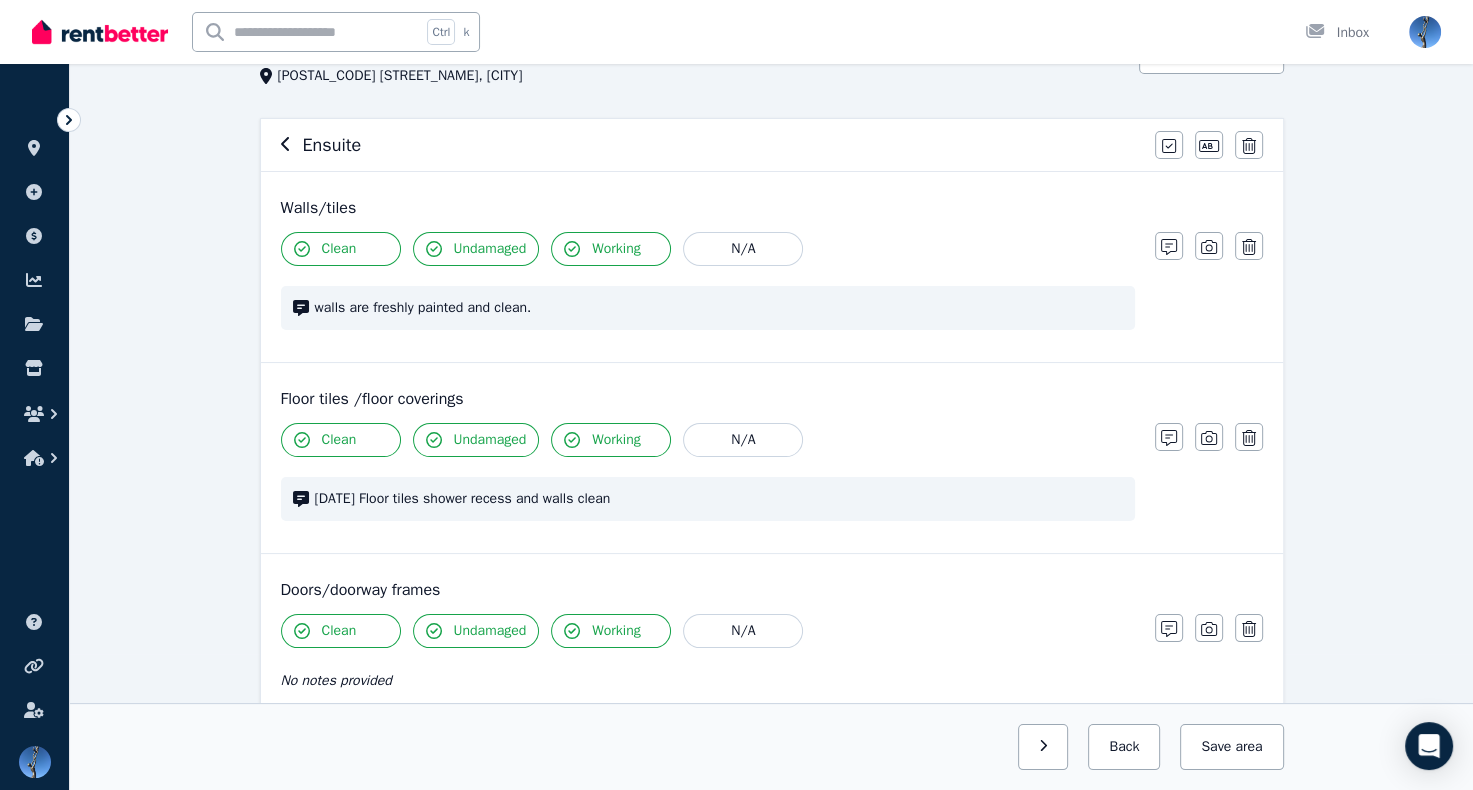 scroll, scrollTop: 146, scrollLeft: 0, axis: vertical 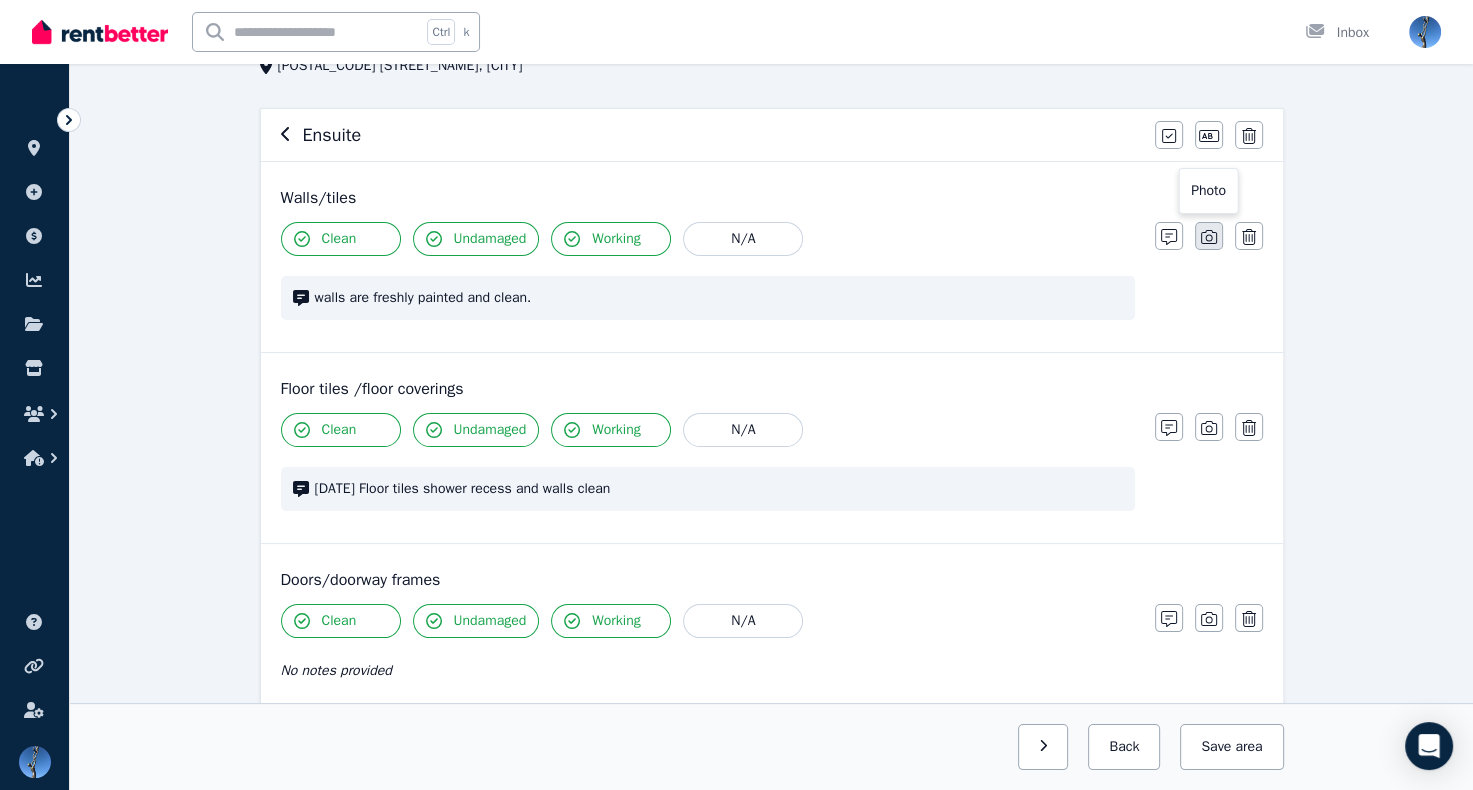 click 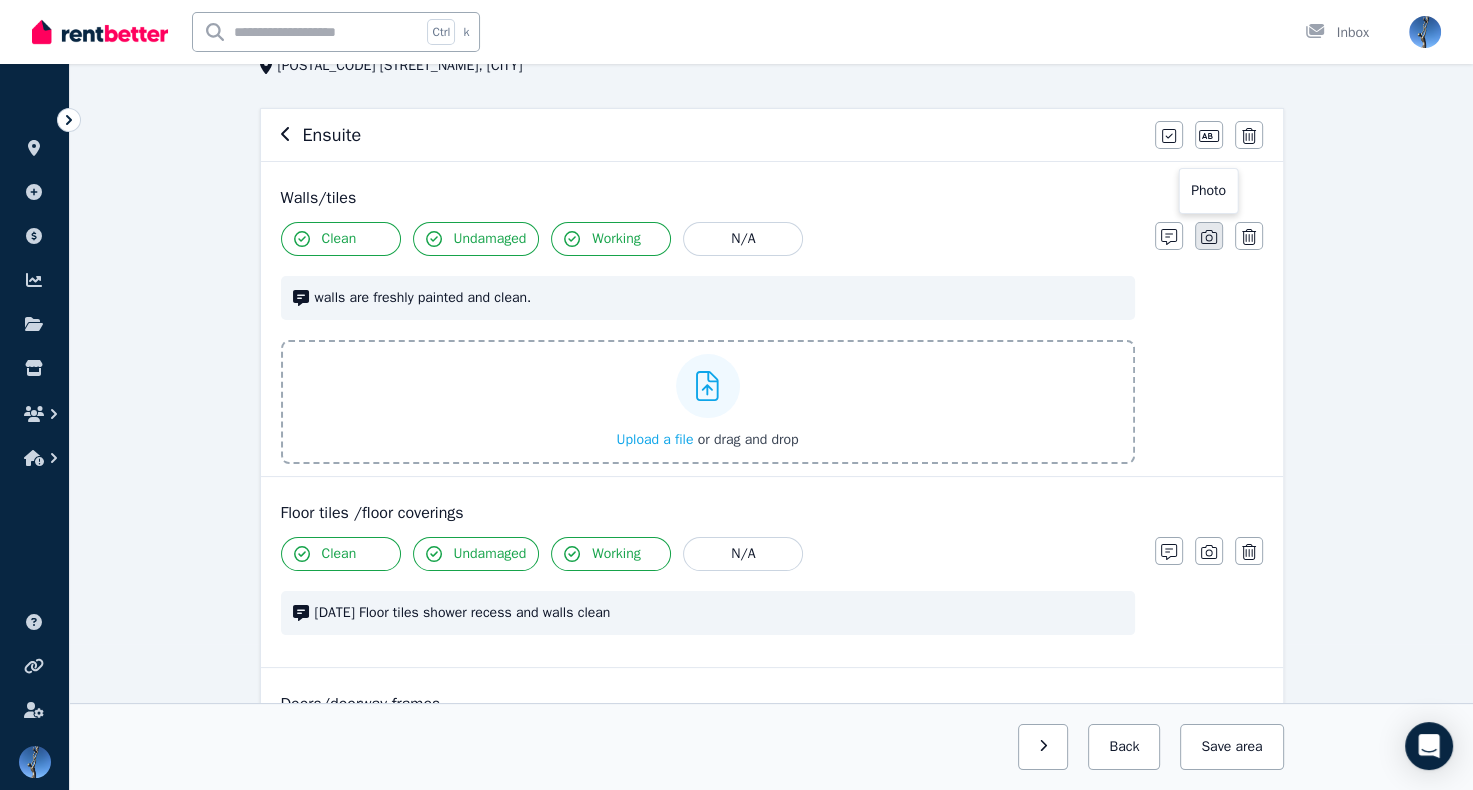 click 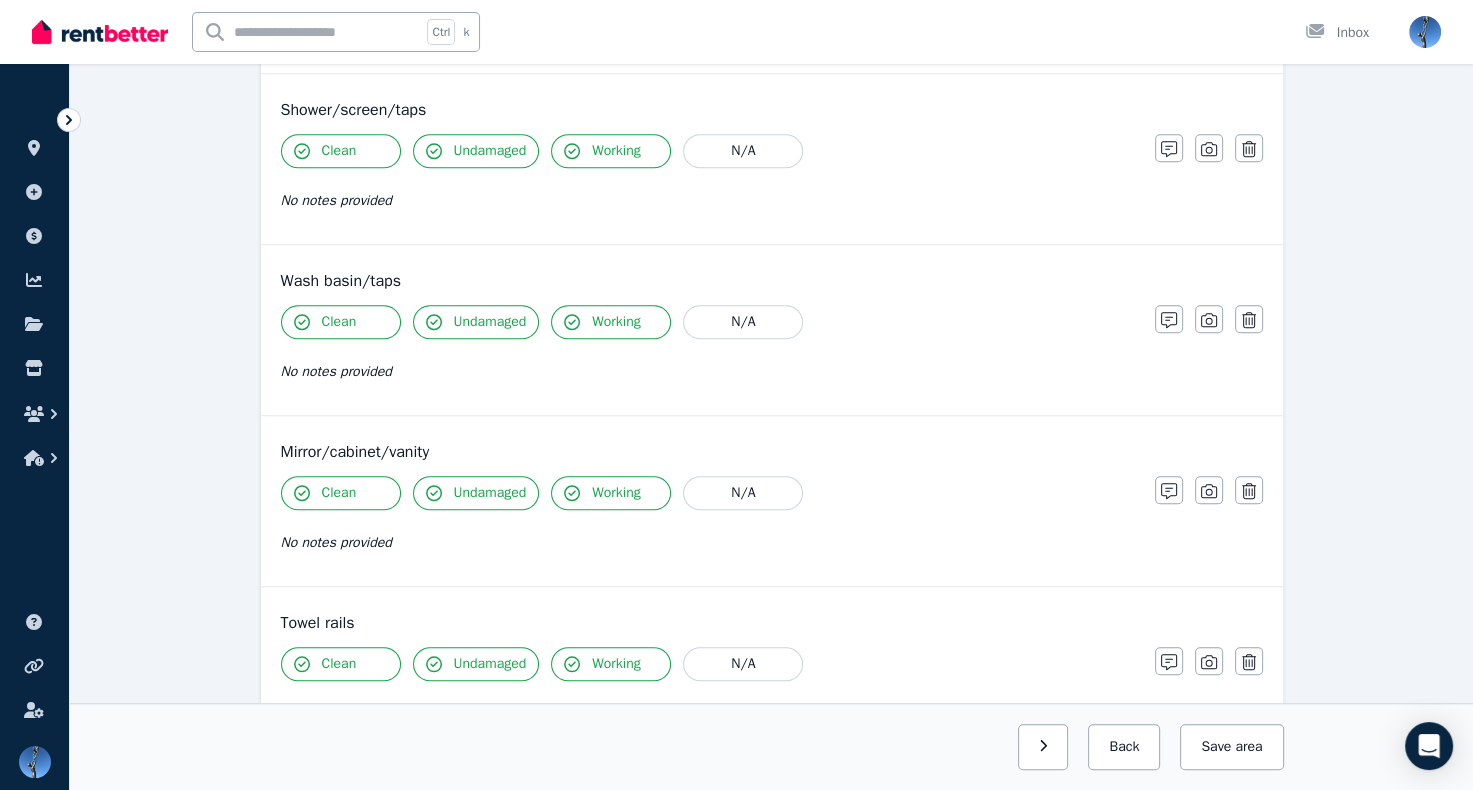 scroll, scrollTop: 0, scrollLeft: 0, axis: both 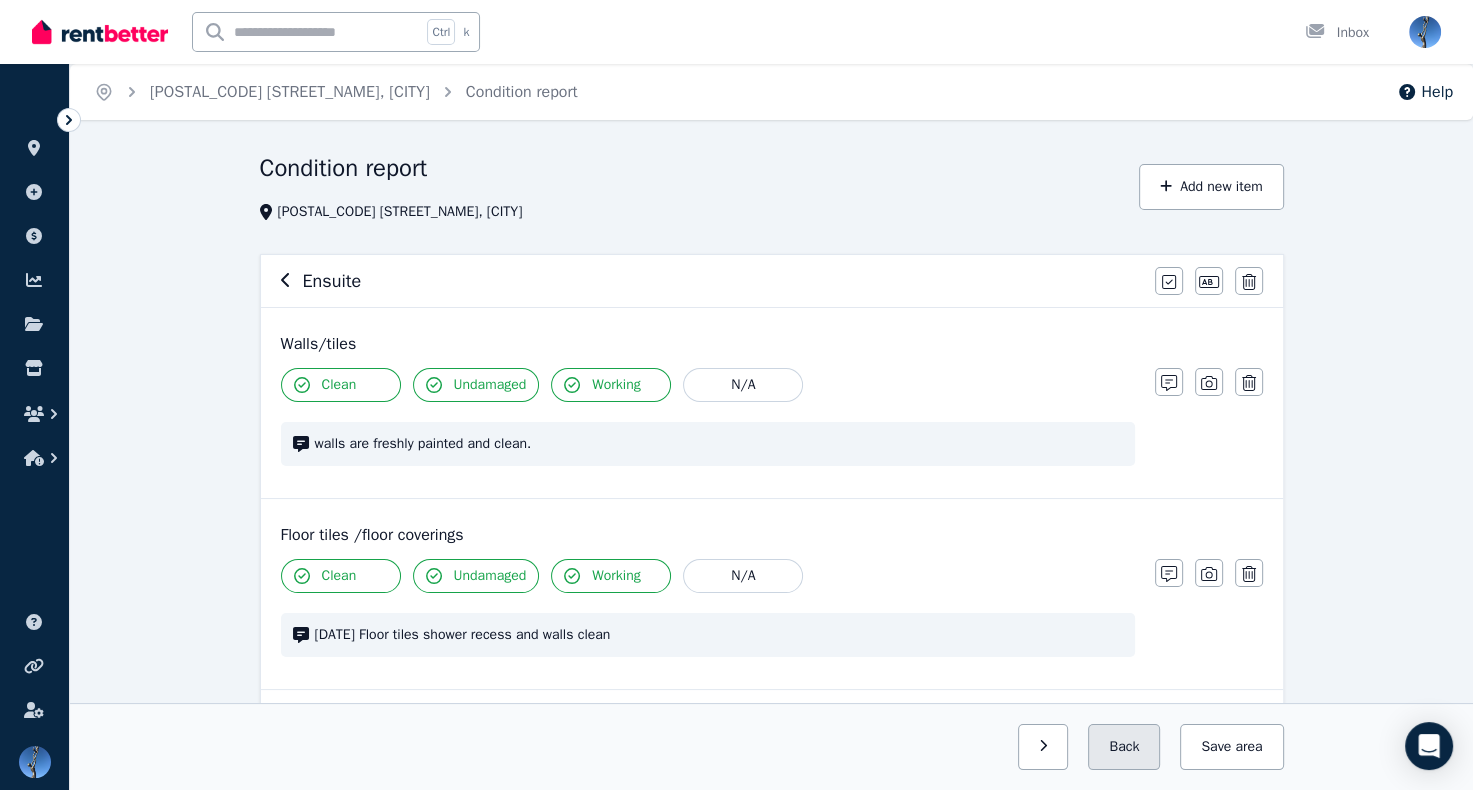 click on "Back" at bounding box center [1124, 747] 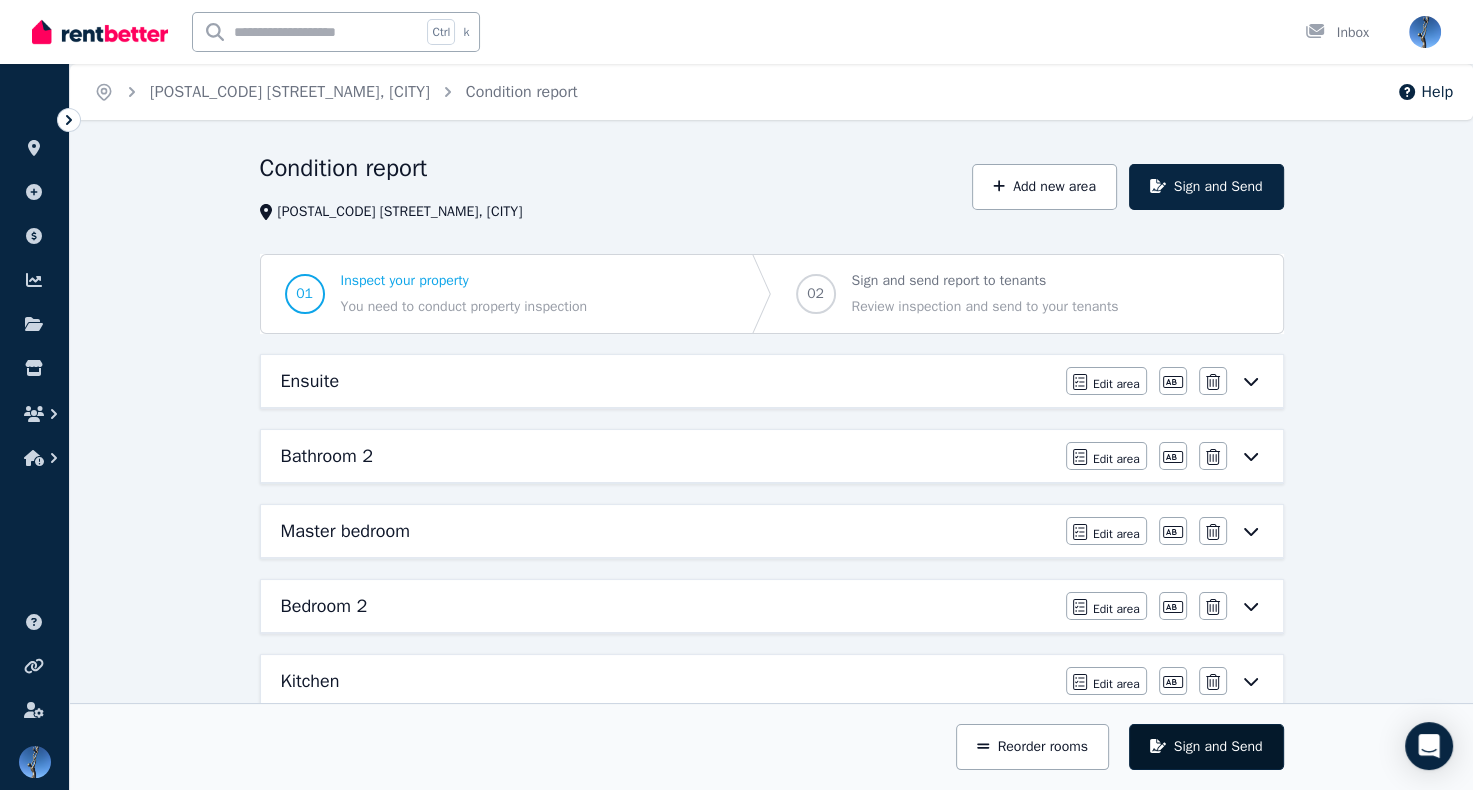 click on "Sign and Send" at bounding box center (1206, 747) 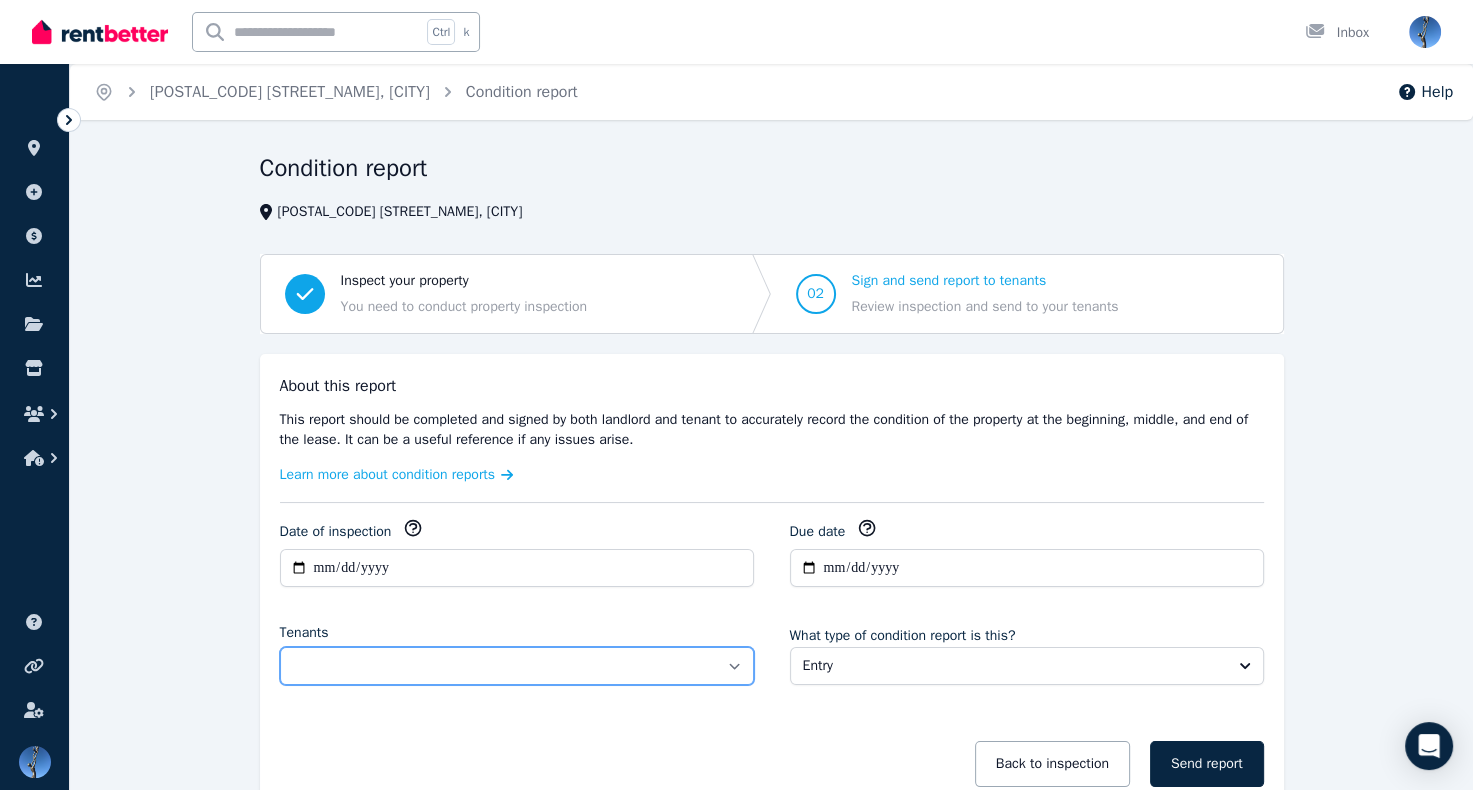 click on "**********" at bounding box center (517, 666) 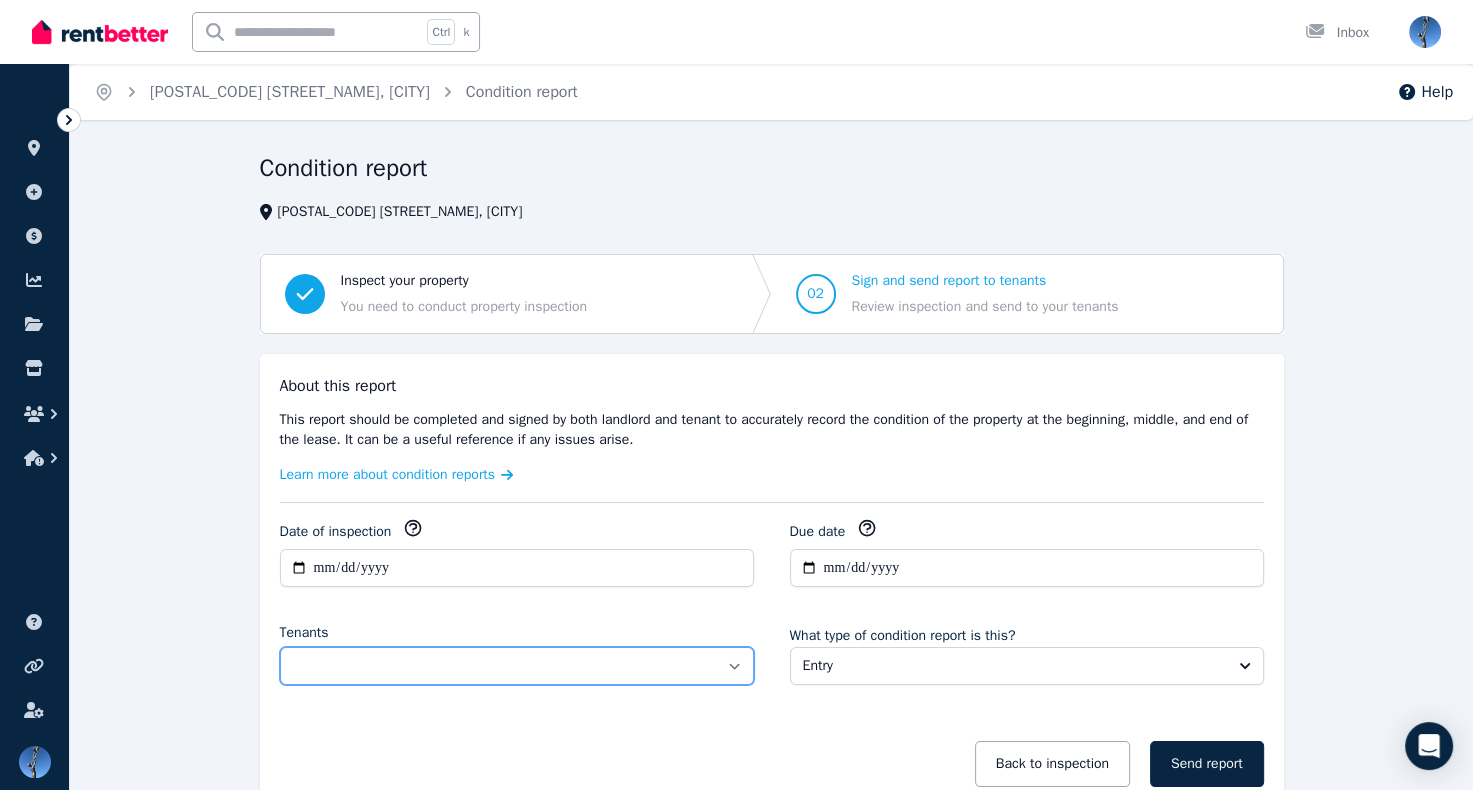 select on "**********" 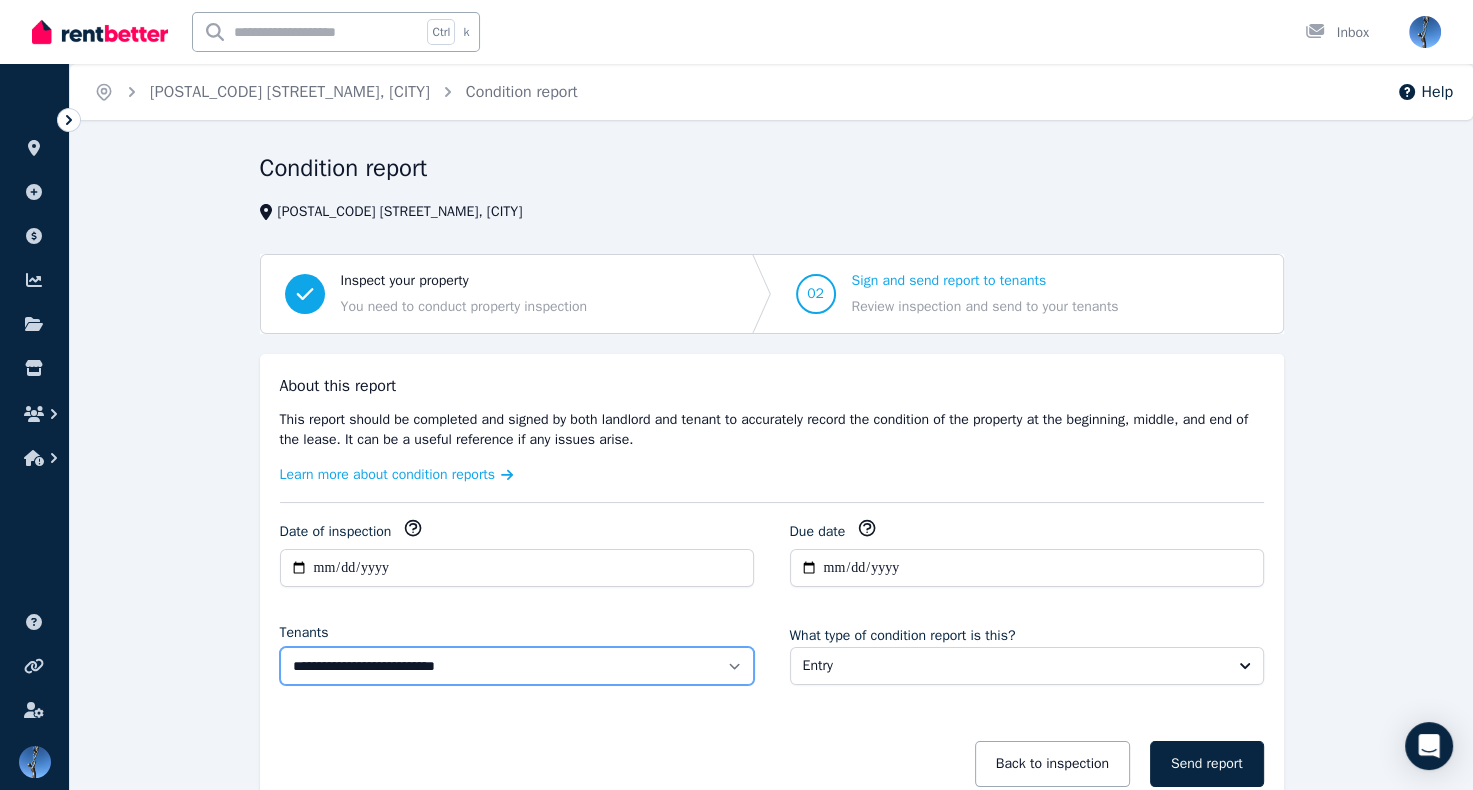 click on "**********" at bounding box center [517, 666] 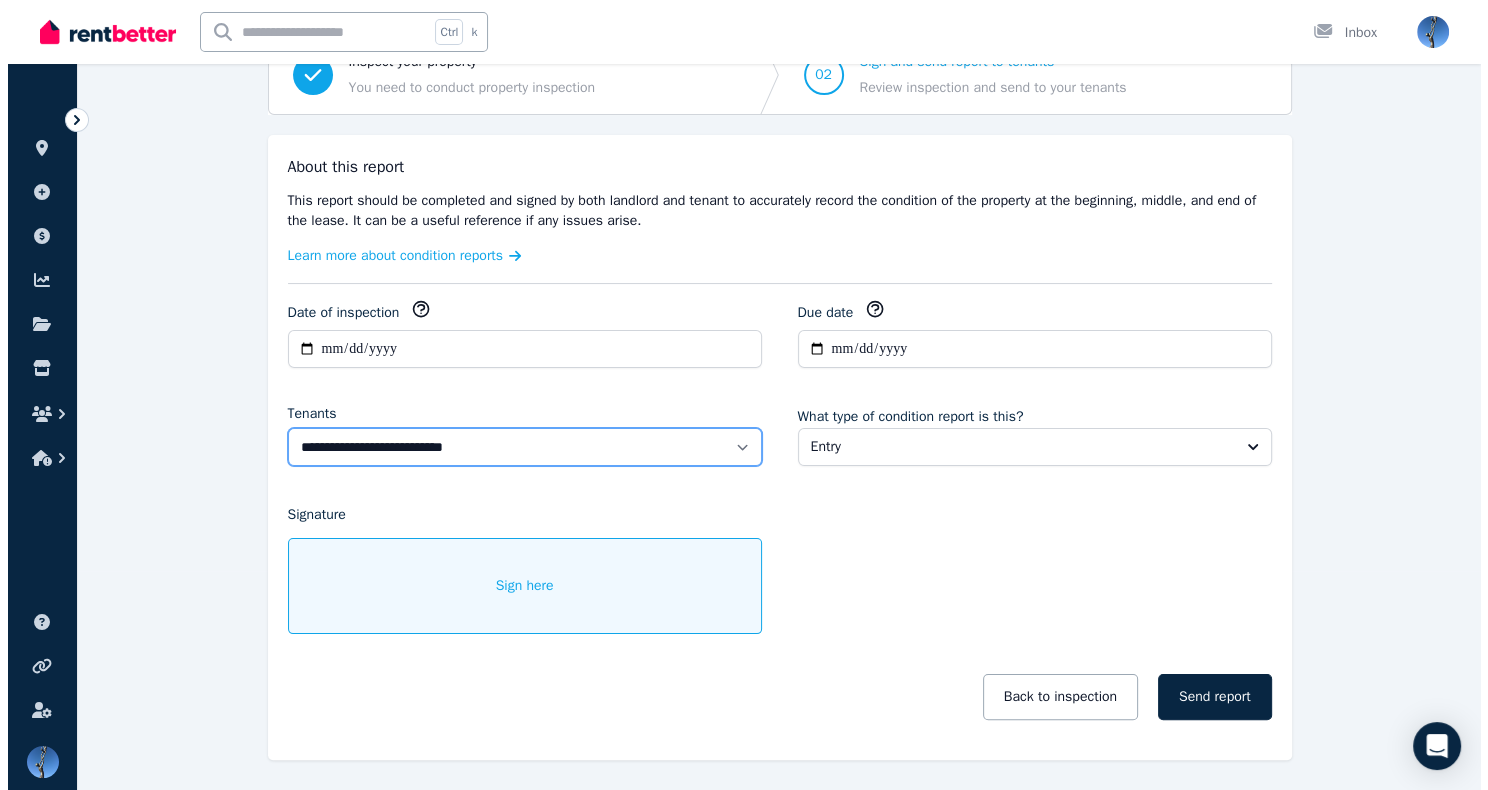 scroll, scrollTop: 230, scrollLeft: 0, axis: vertical 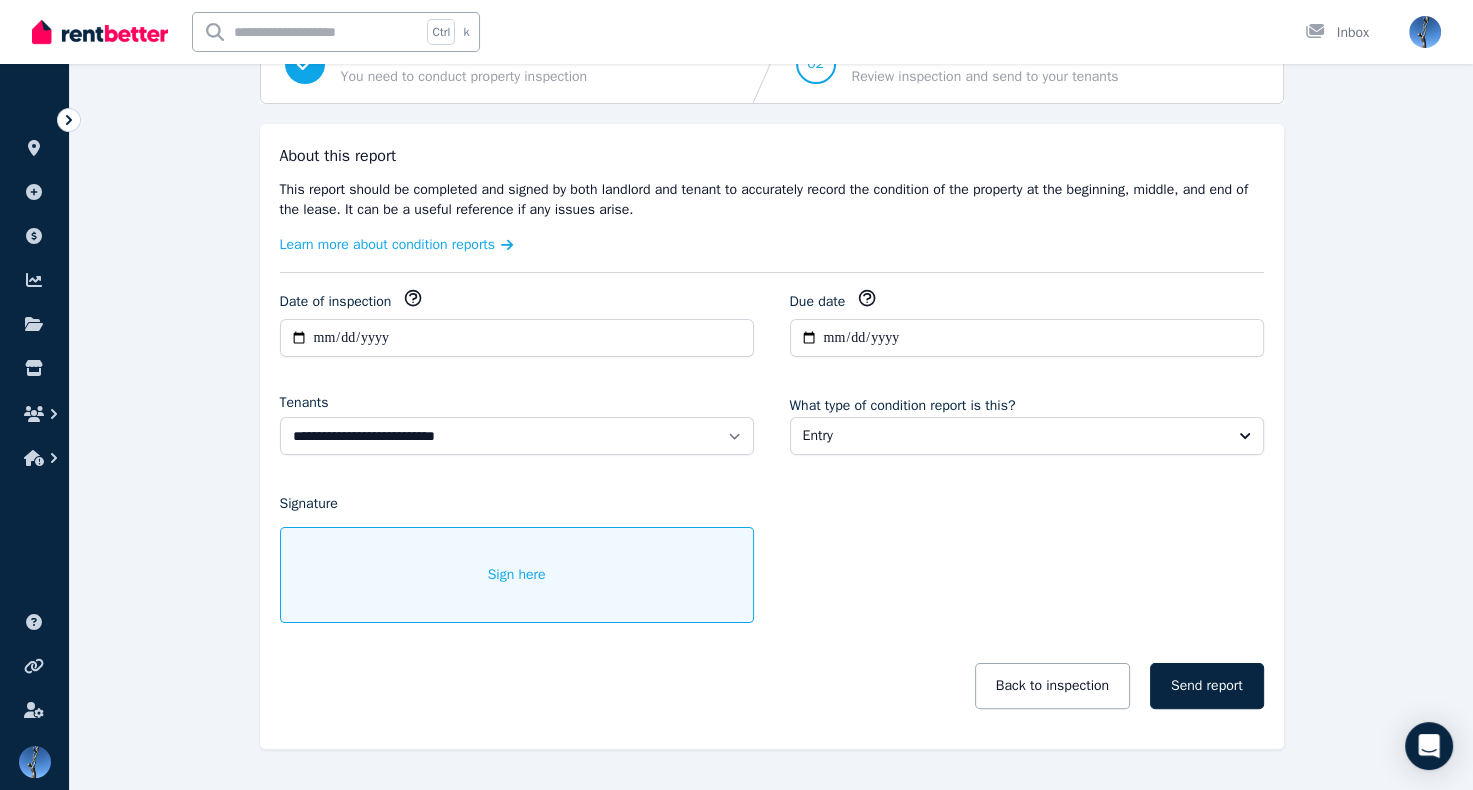 click on "Sign here" at bounding box center [517, 575] 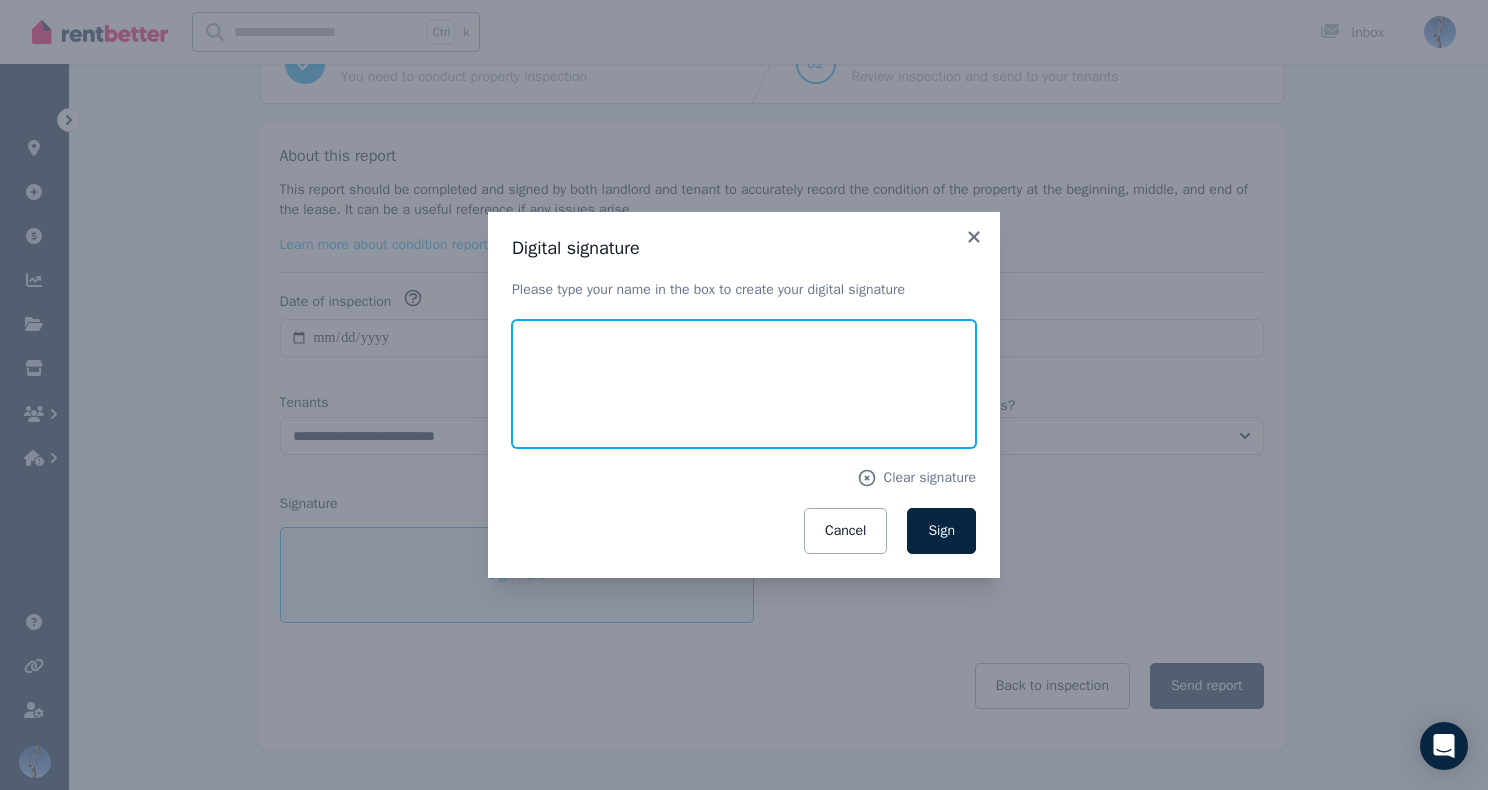 click at bounding box center (744, 384) 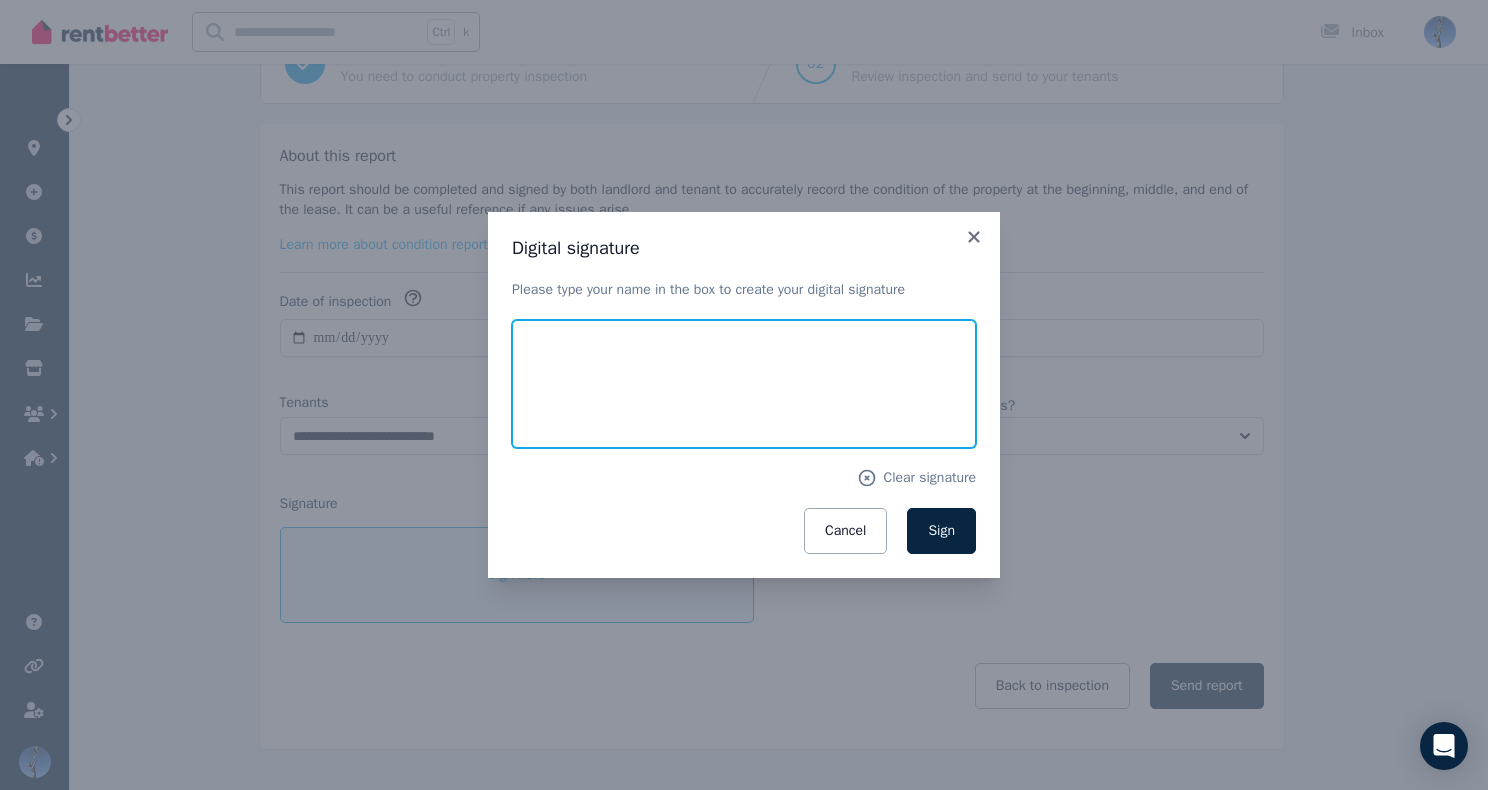 type on "**********" 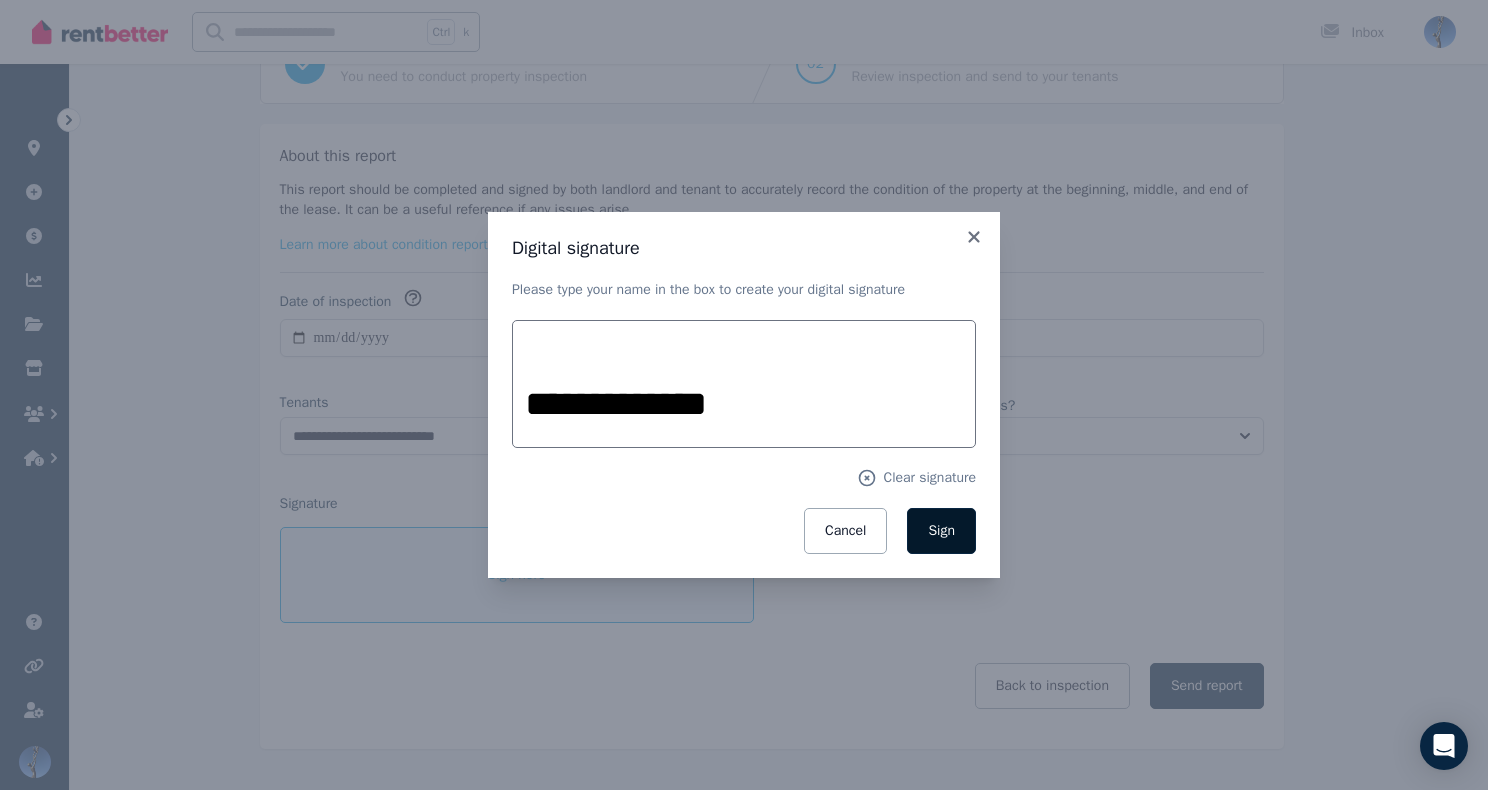click on "Sign" at bounding box center [941, 530] 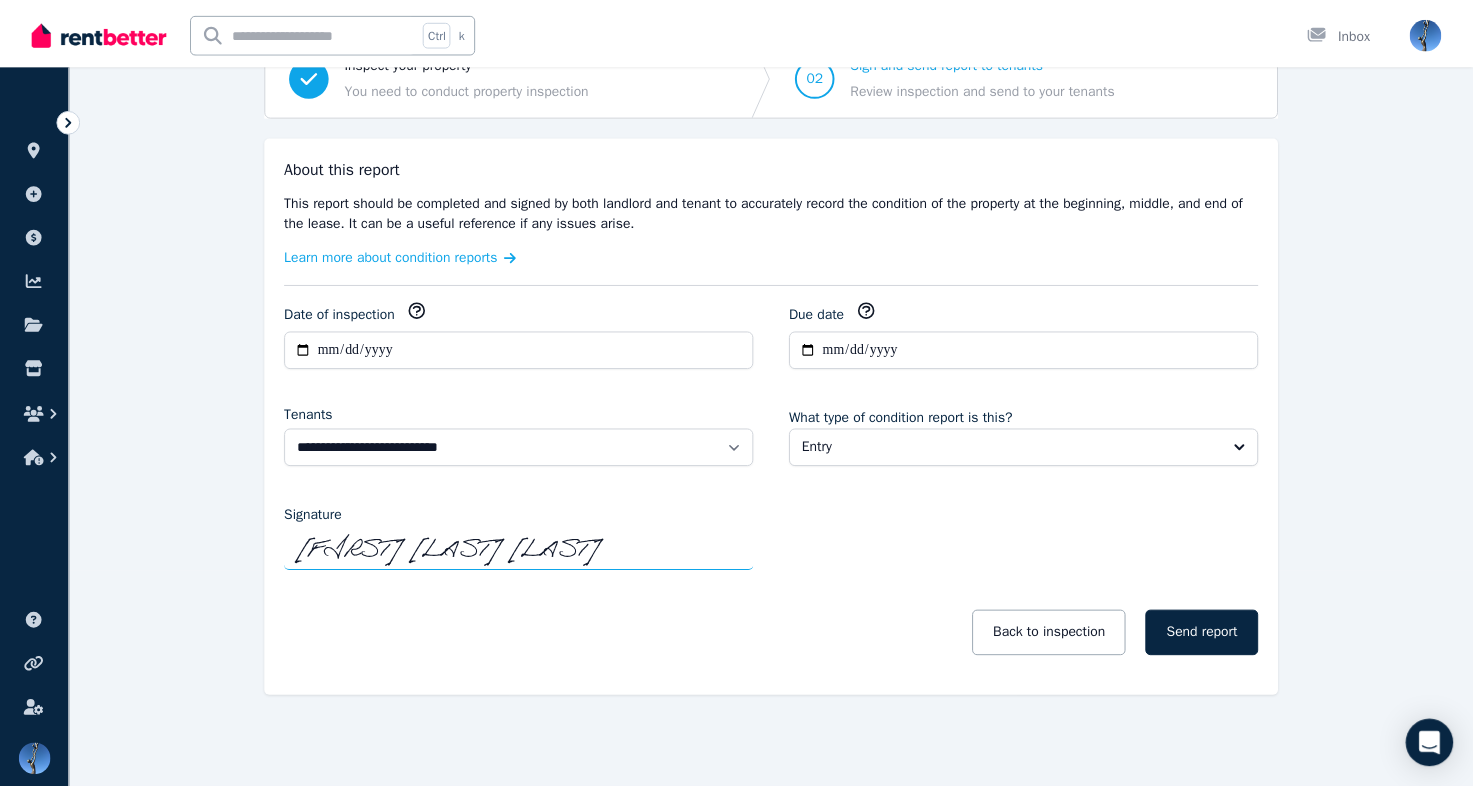 scroll, scrollTop: 214, scrollLeft: 0, axis: vertical 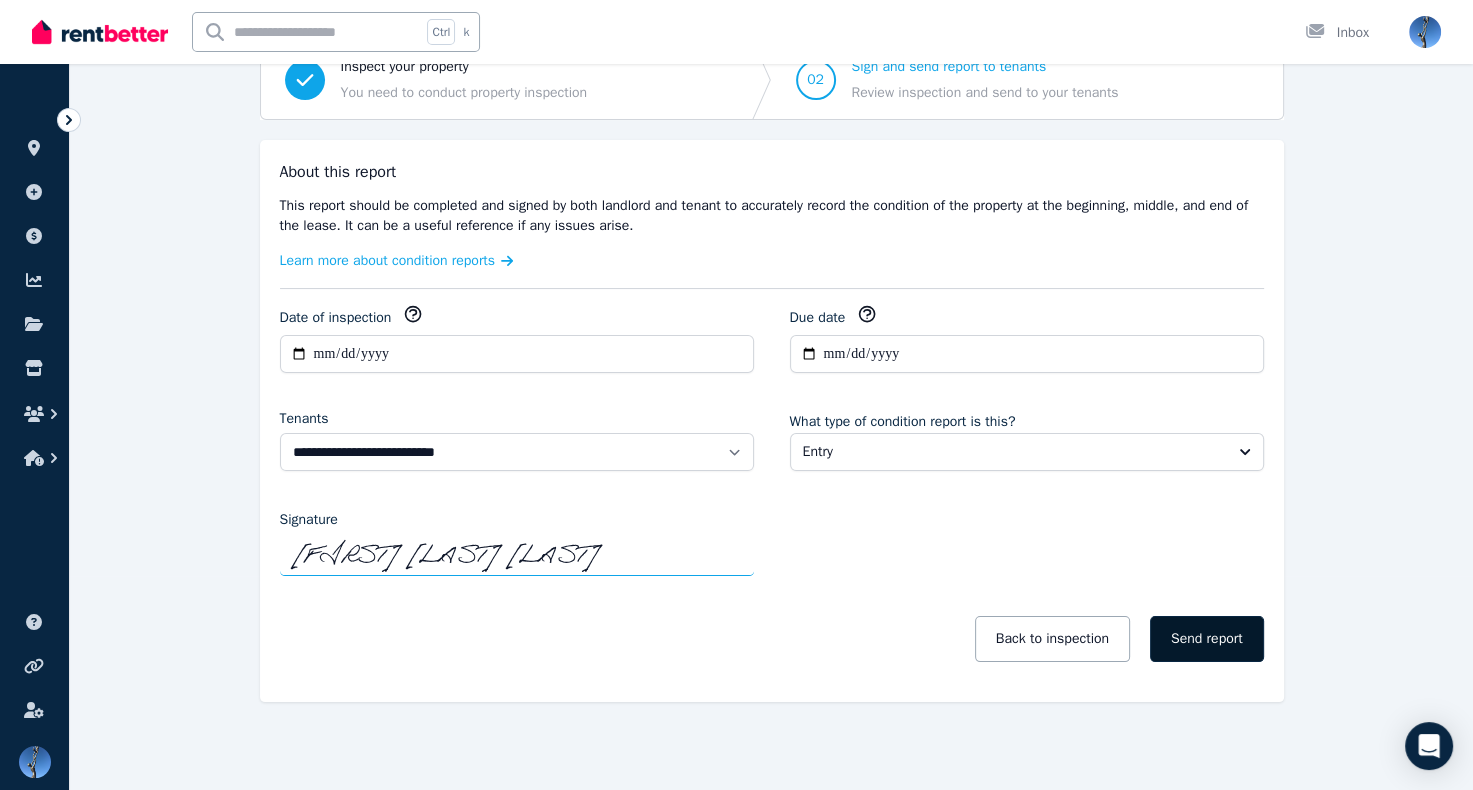 click on "Send report" at bounding box center (1207, 639) 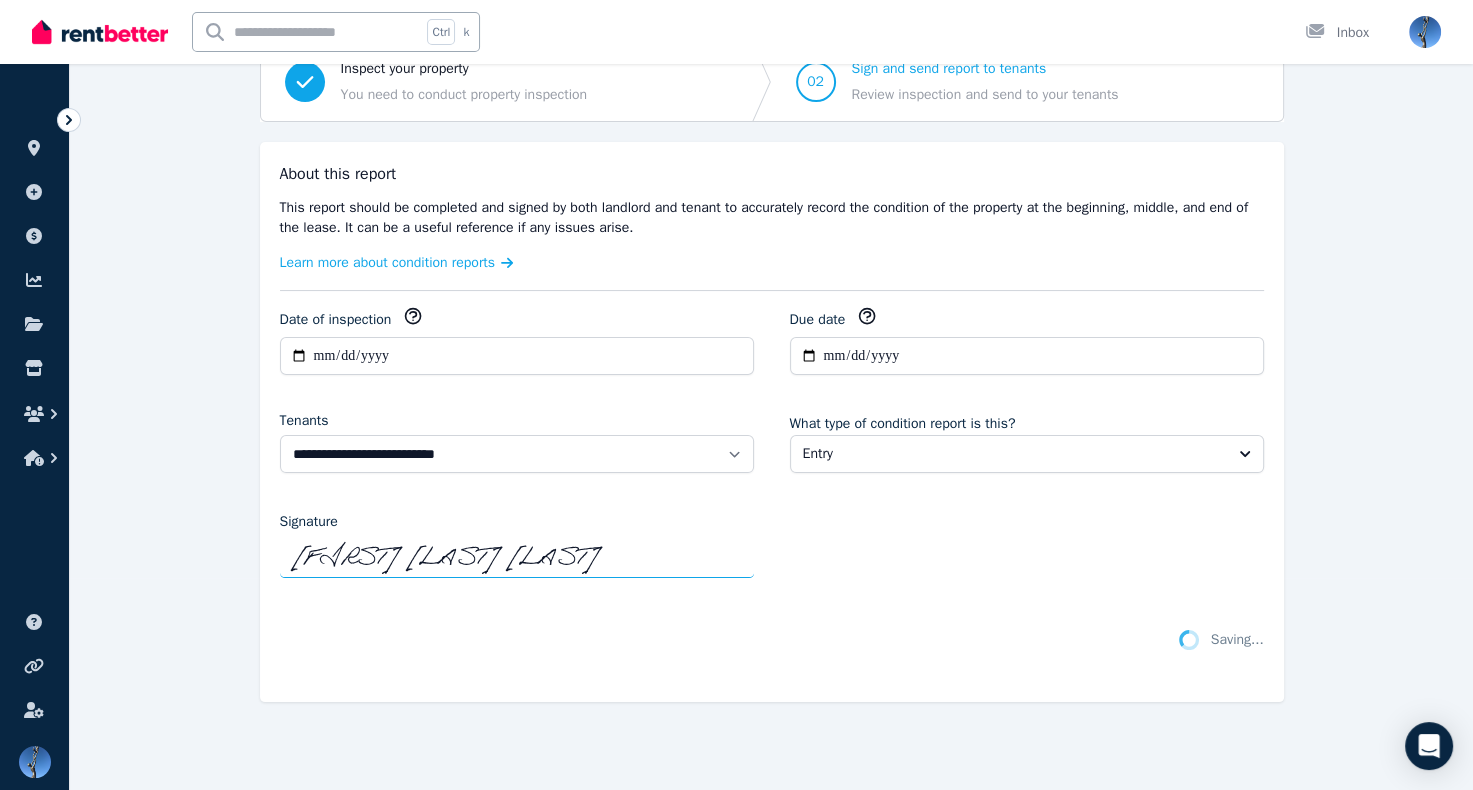 scroll, scrollTop: 214, scrollLeft: 0, axis: vertical 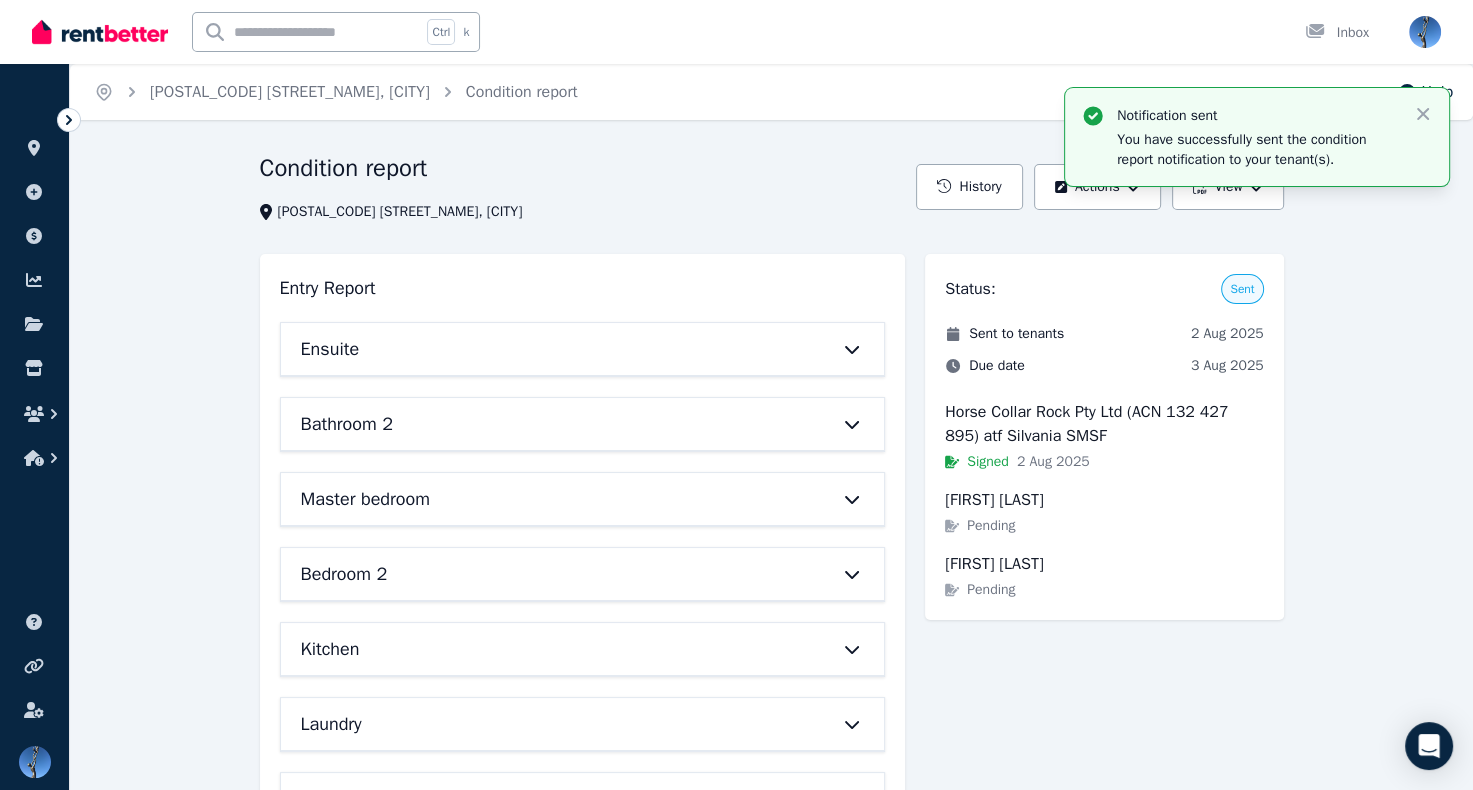 click on "Condition report [POSTAL_CODE] [STREET_NAME], [CITY] History Actions View Entry Report Ensuite Bathroom [NUMBER] Master bedroom Bedroom [NUMBER] Kitchen Laundry Lounge Room Balcony Passage Storeroom Carport Health issues Communication facilities Water efficiency devices Additional property condition Status: Sent Sent to tenants [DATE] [MONTH] [YEAR] Due date [DATE] [MONTH] [YEAR] Horse Collar Rock Pty Ltd (ACN [NUMBER]) atf Silvania SMSF Signed [DATE] [MONTH] [YEAR] [FIRST] Pending [FIRST] Pending Notification sent You have successfully sent the condition report notification to your tenant(s). Close" at bounding box center (771, 817) 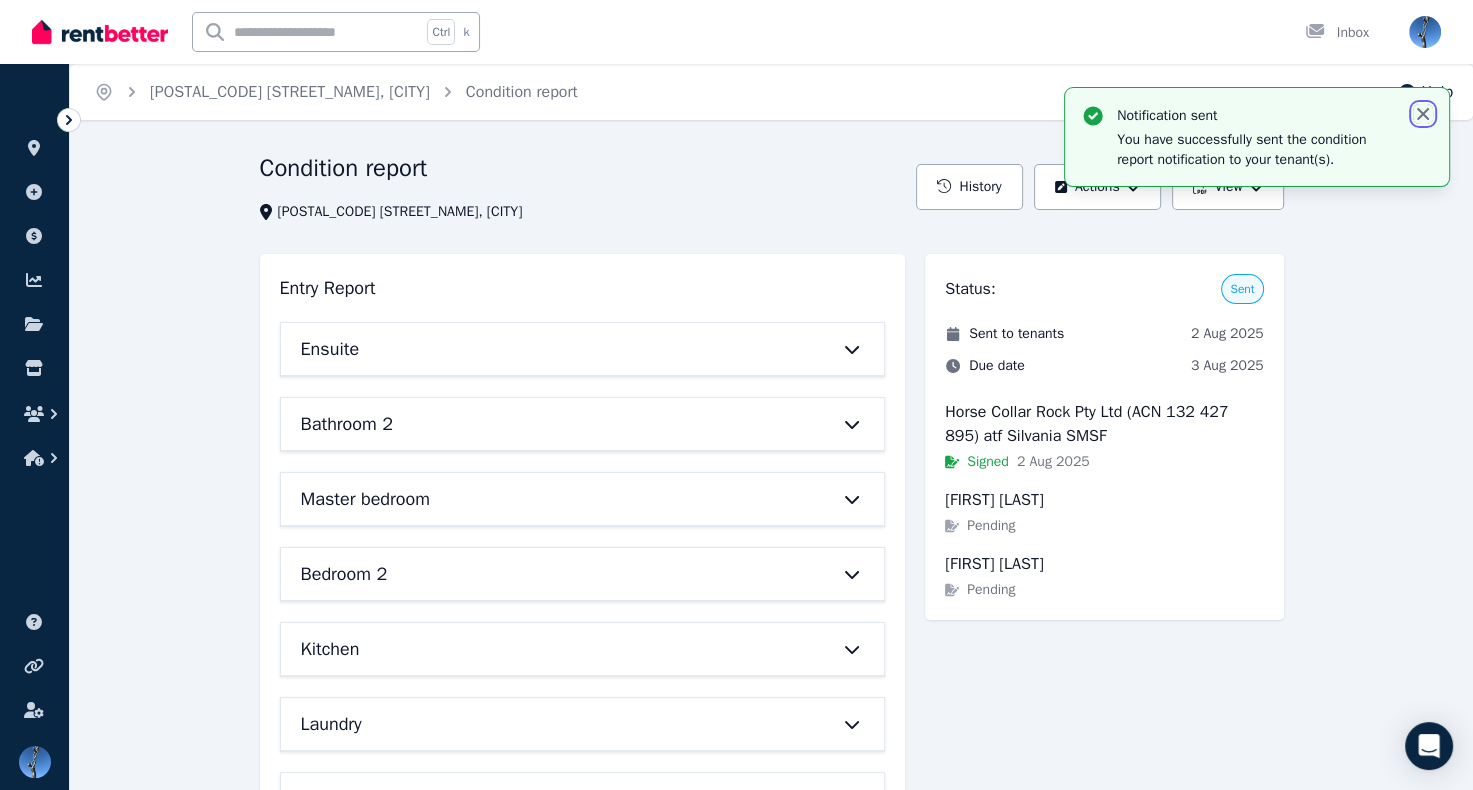 click 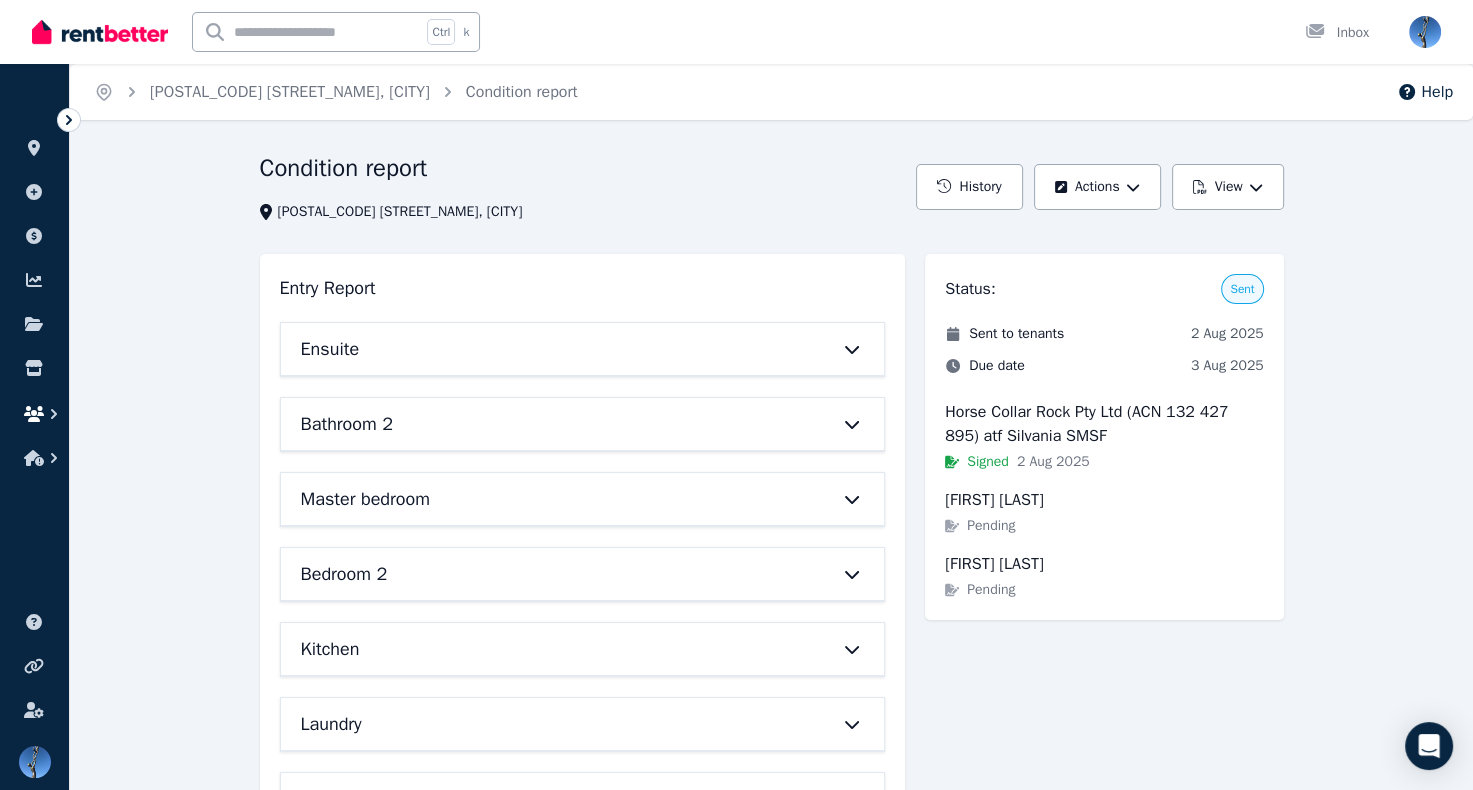 click 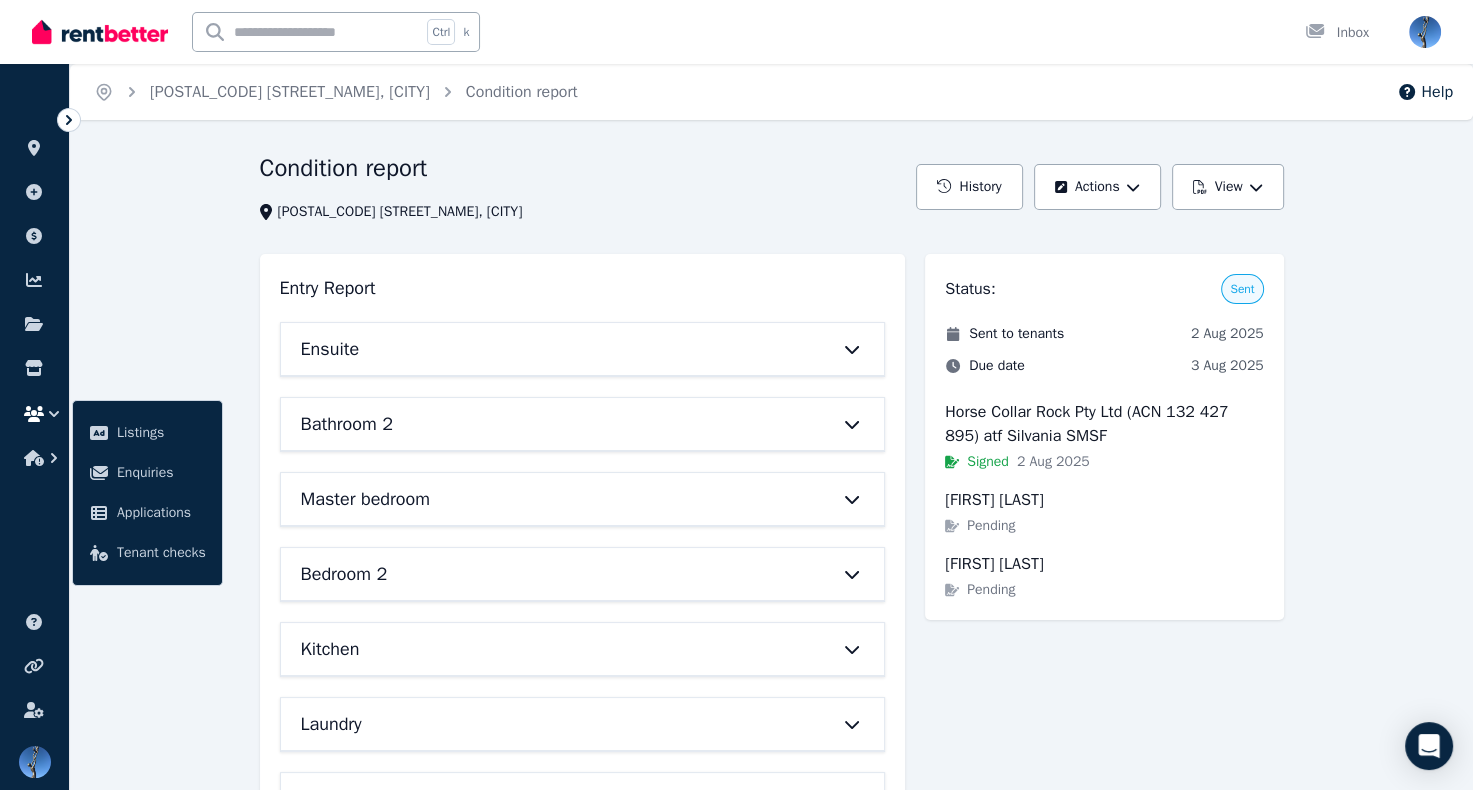 click on "Condition report [POSTAL_CODE] [STREET_NAME], [CITY] History Actions View Entry Report Ensuite Bathroom [NUMBER] Master bedroom Bedroom [NUMBER] Kitchen Laundry Lounge Room Balcony Passage Storeroom Carport Health issues Communication facilities Water efficiency devices Additional property condition Status: Sent Sent to tenants [DATE] [MONTH] [YEAR] Due date [DATE] [MONTH] [YEAR] Horse Collar Rock Pty Ltd (ACN [NUMBER]) atf Silvania SMSF Signed [DATE] [MONTH] [YEAR] [FIRST] Pending [FIRST] Pending" at bounding box center (771, 817) 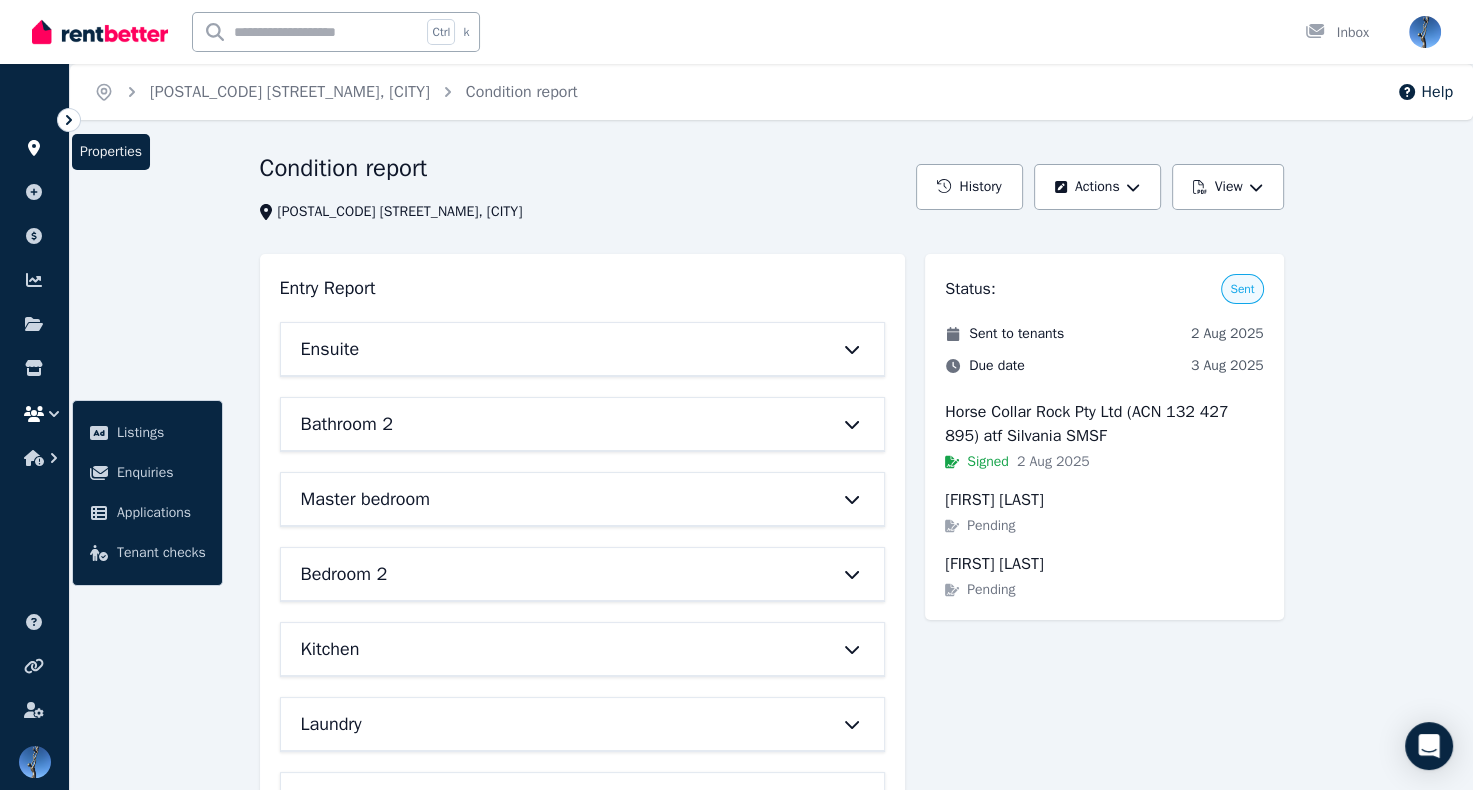 click 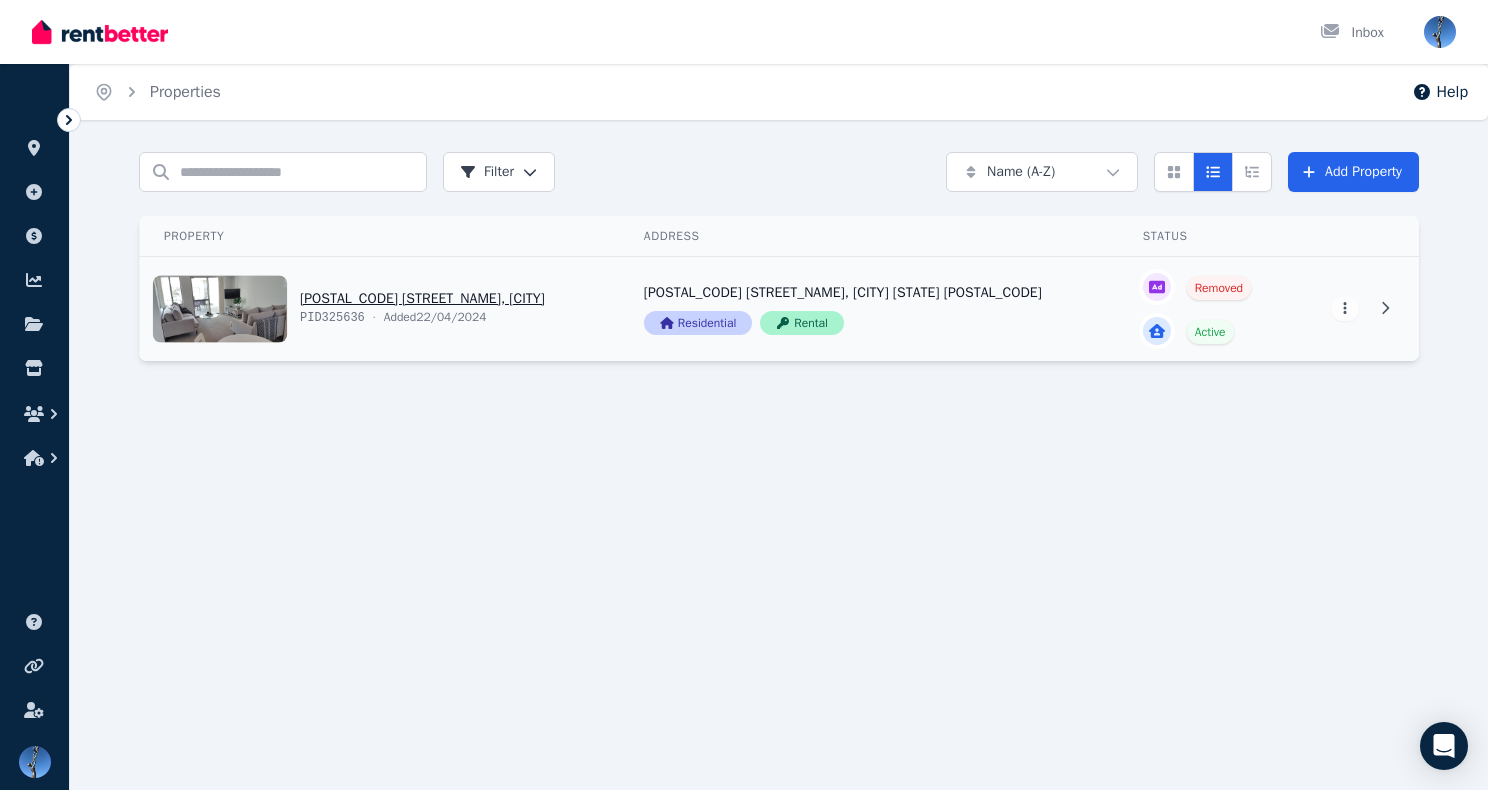 click on "View property details" at bounding box center (380, 309) 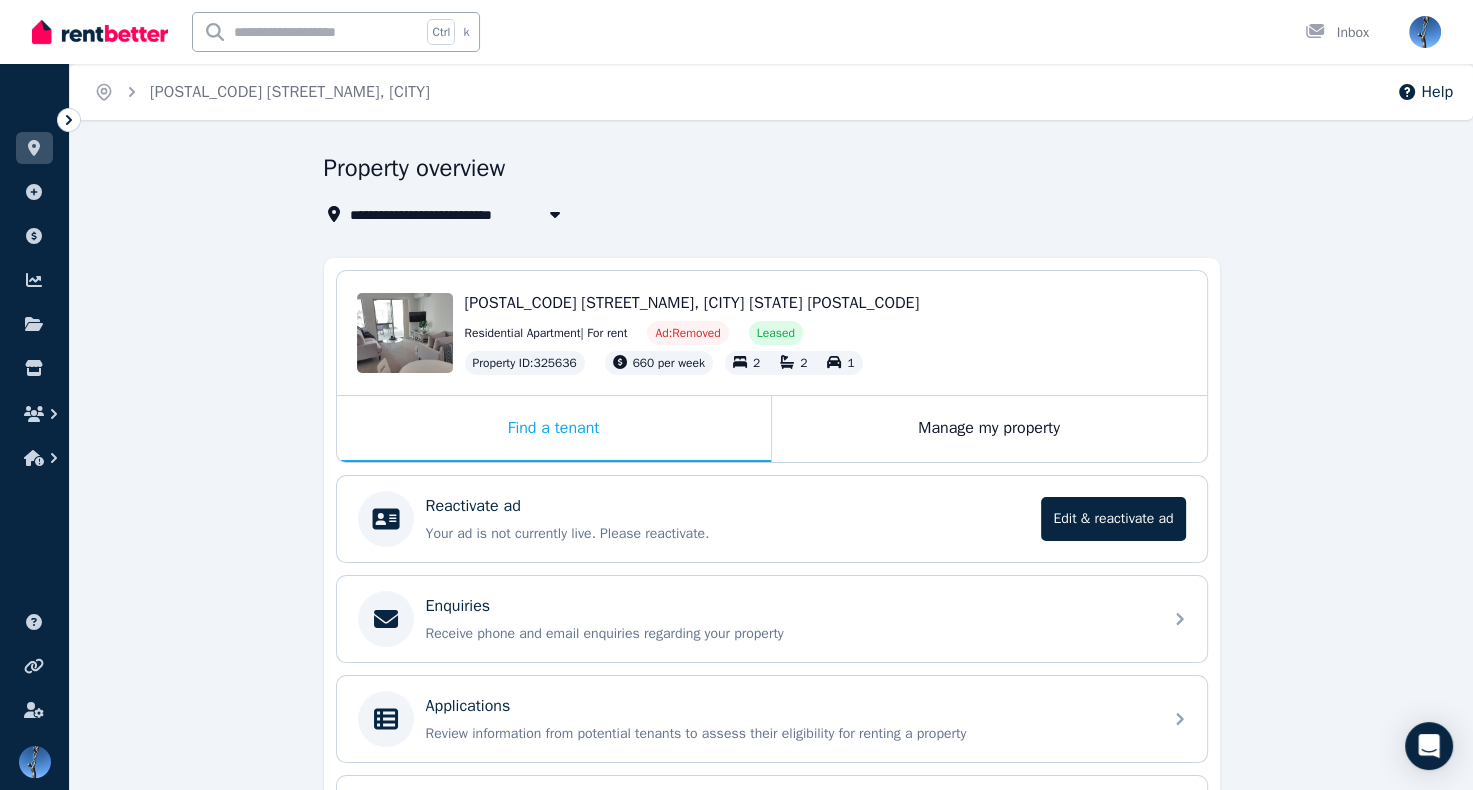 click 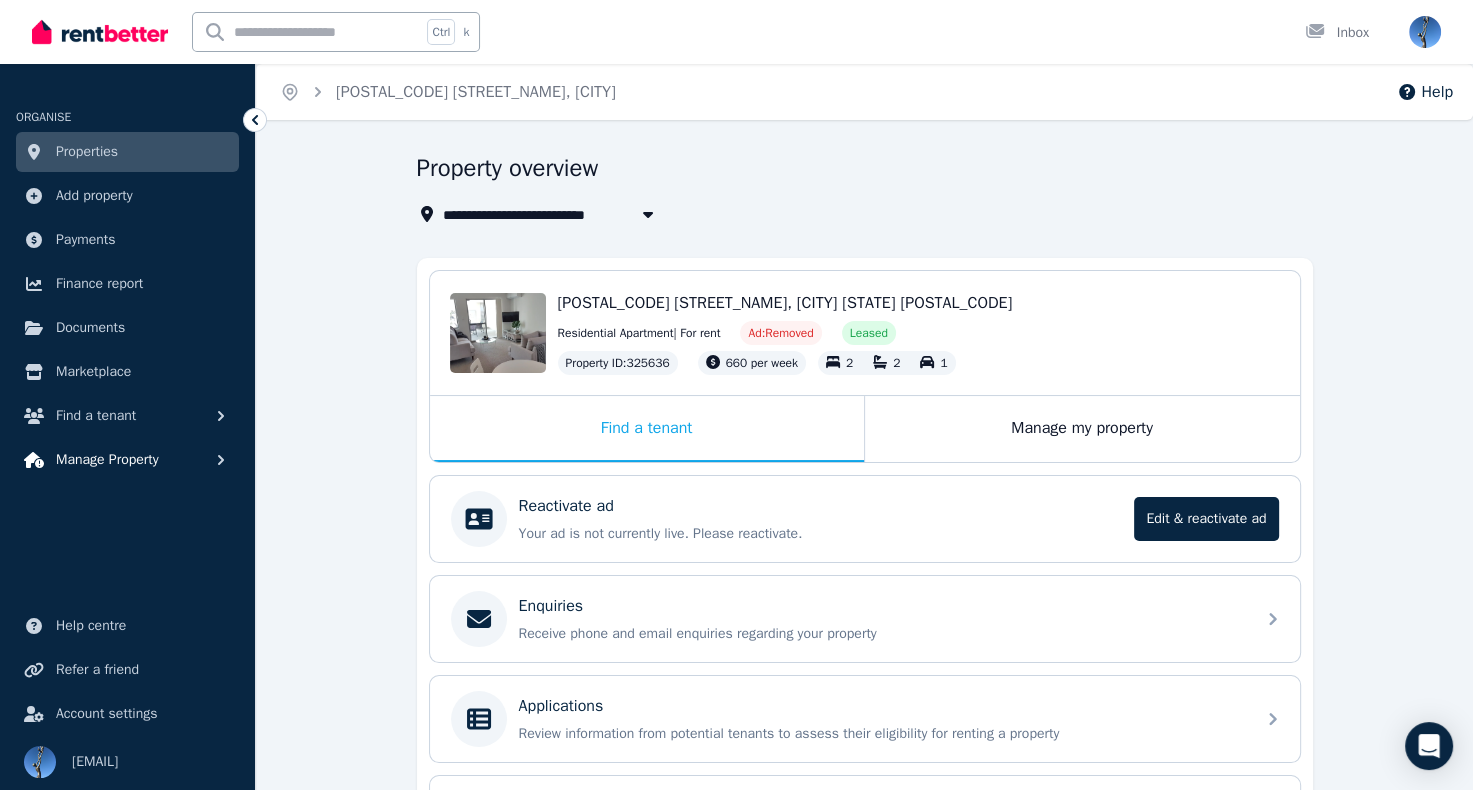 click on "Manage Property" at bounding box center (107, 460) 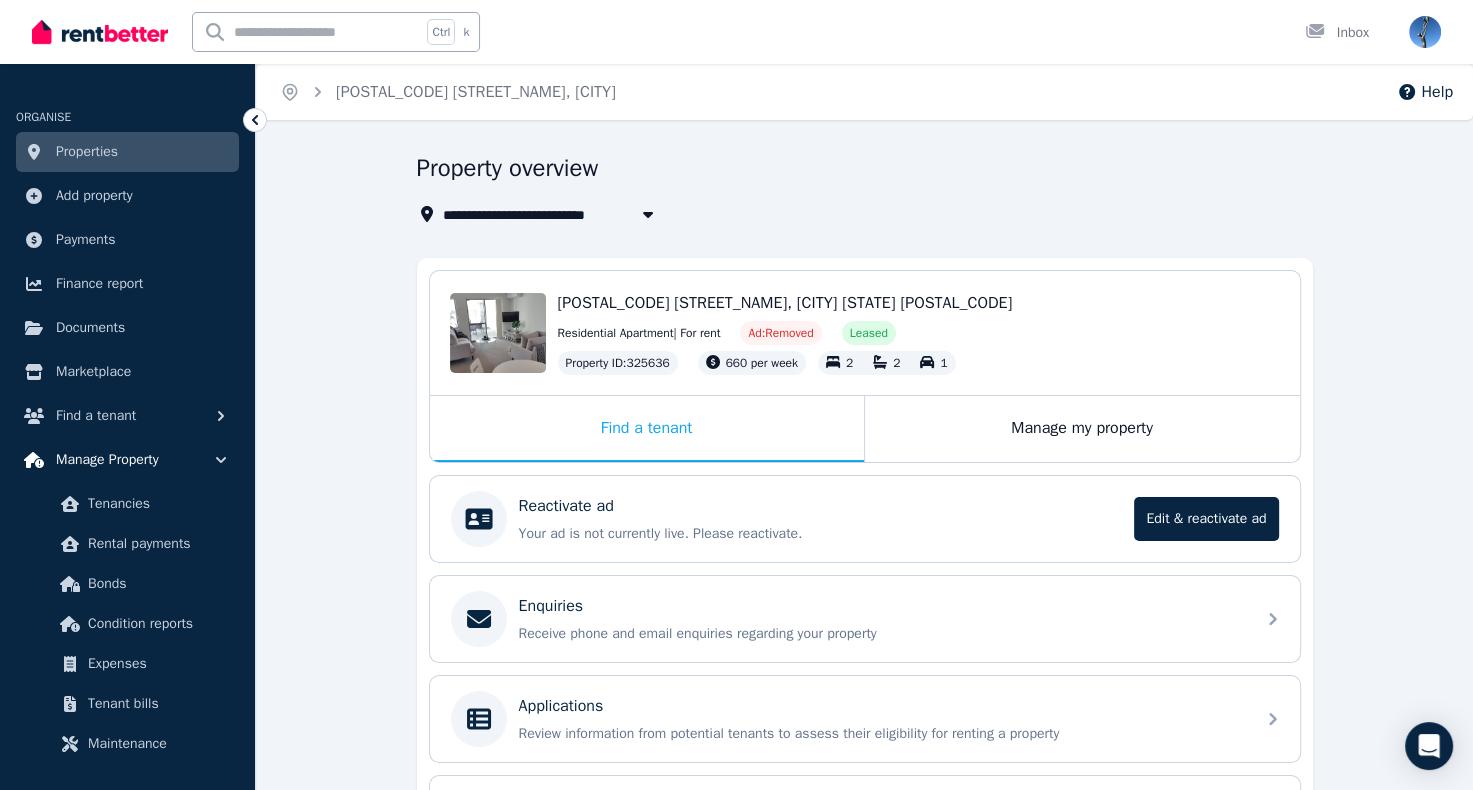 click on "Manage Property" at bounding box center (107, 460) 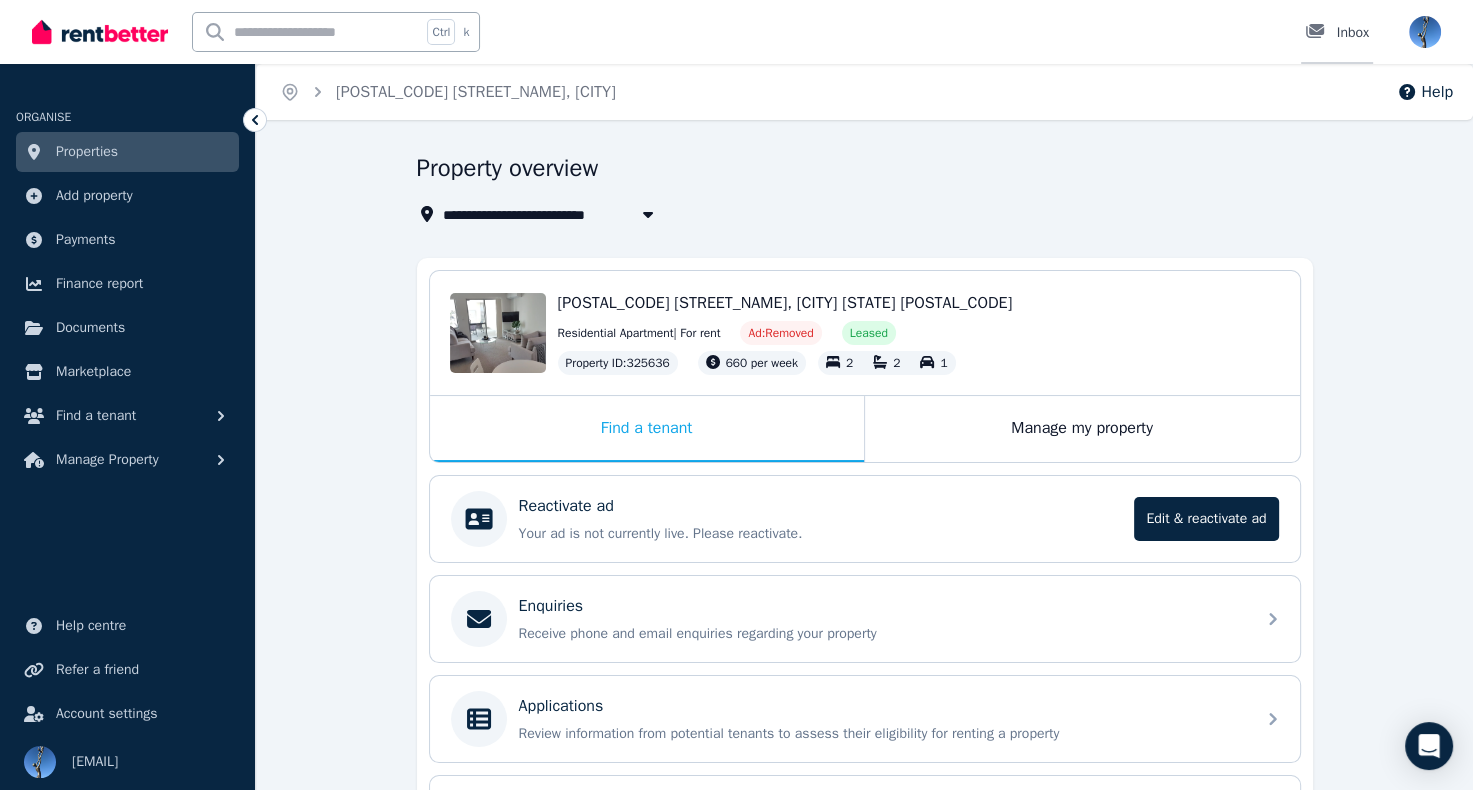 click on "Inbox" at bounding box center (1337, 33) 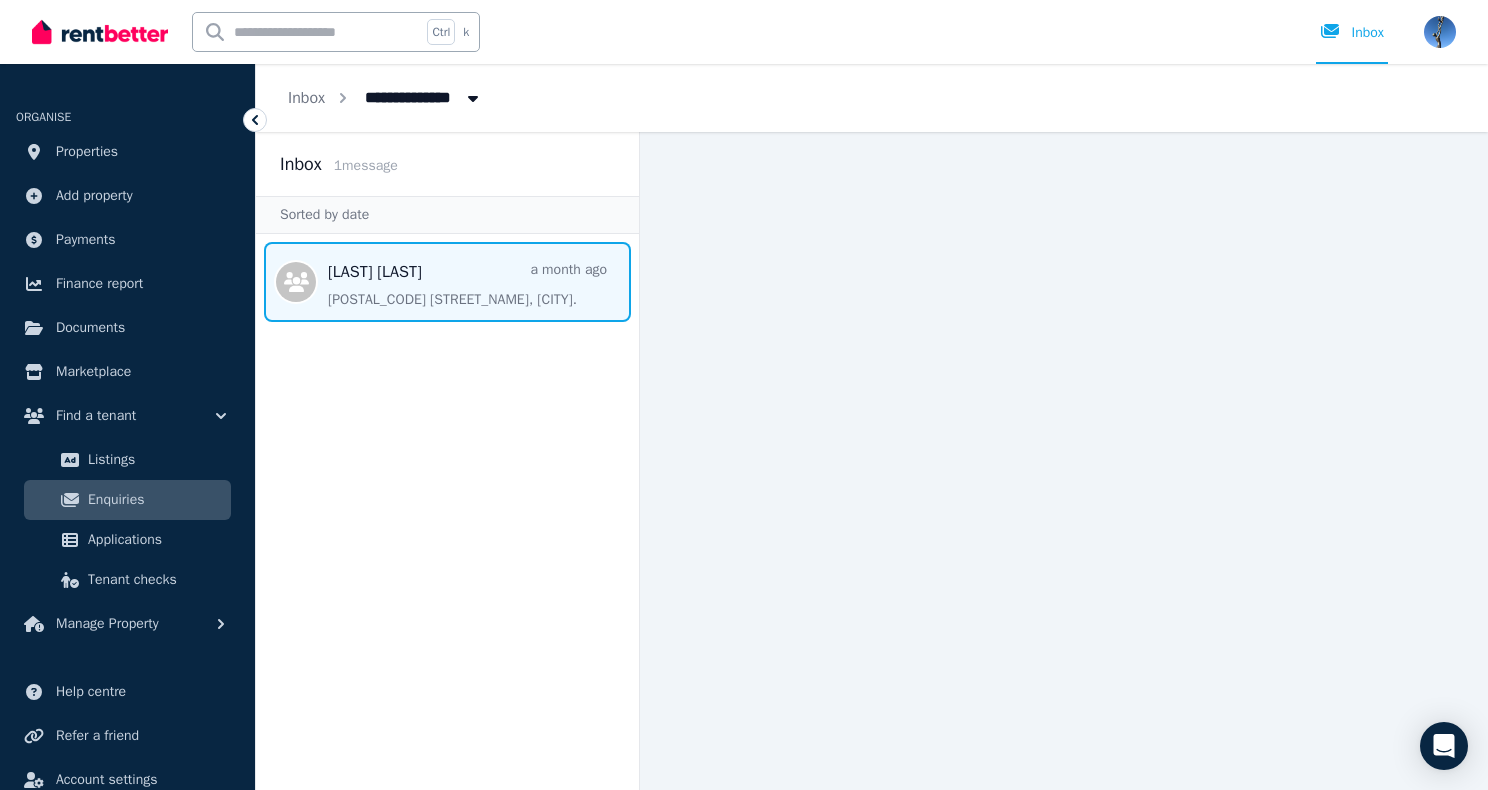 click at bounding box center [447, 282] 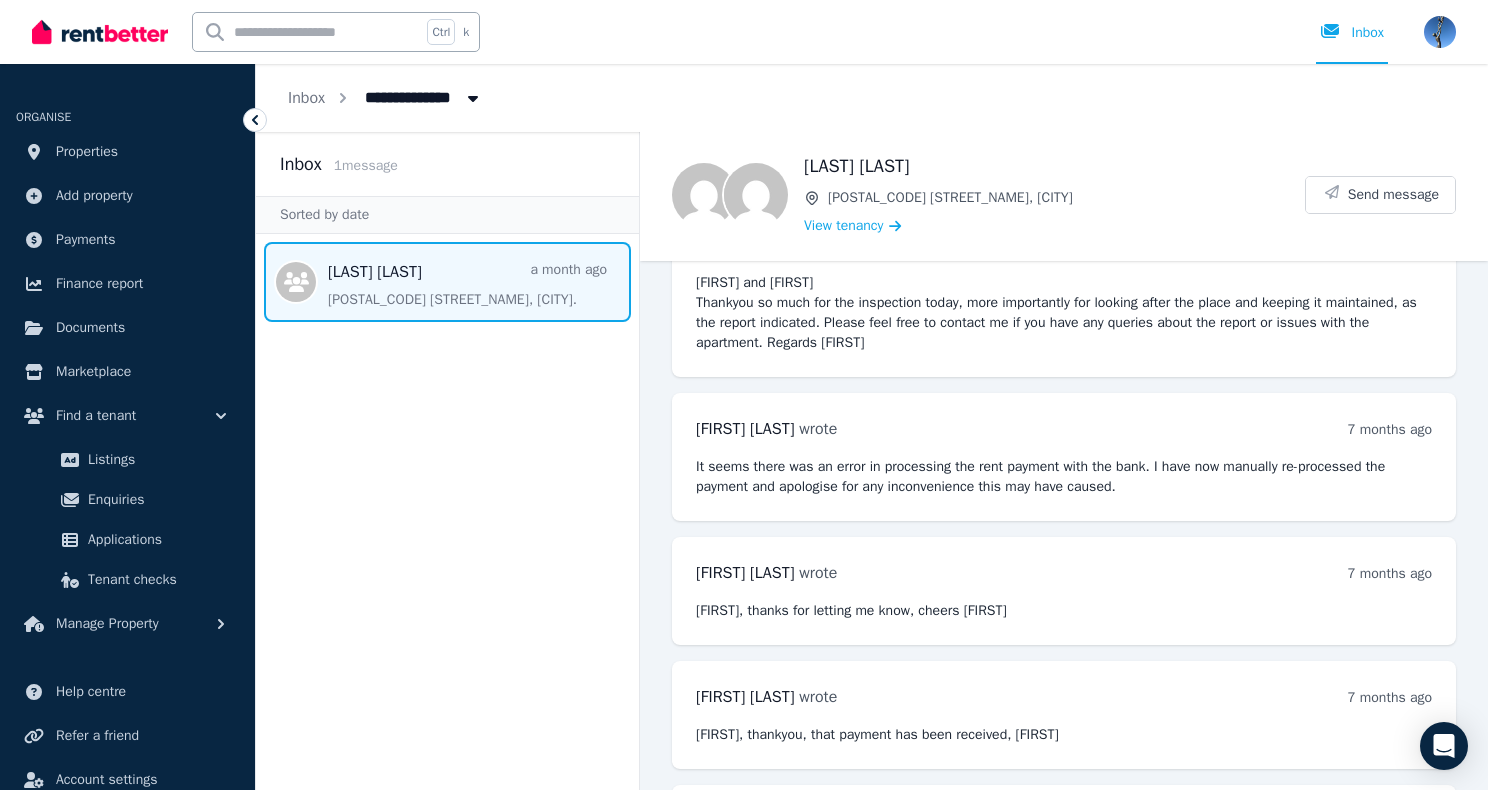 scroll, scrollTop: 6920, scrollLeft: 0, axis: vertical 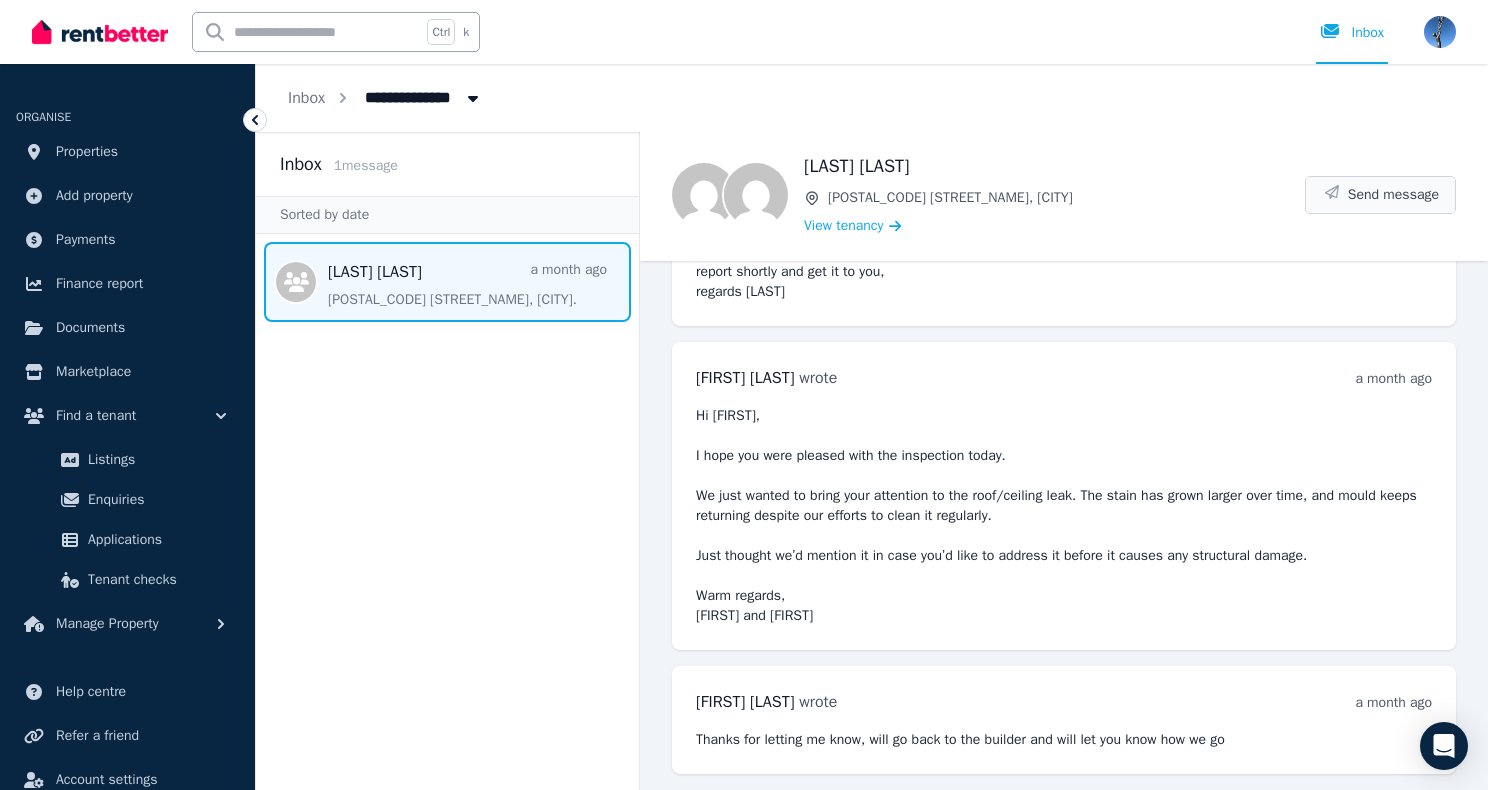 click on "Send message" at bounding box center (1393, 195) 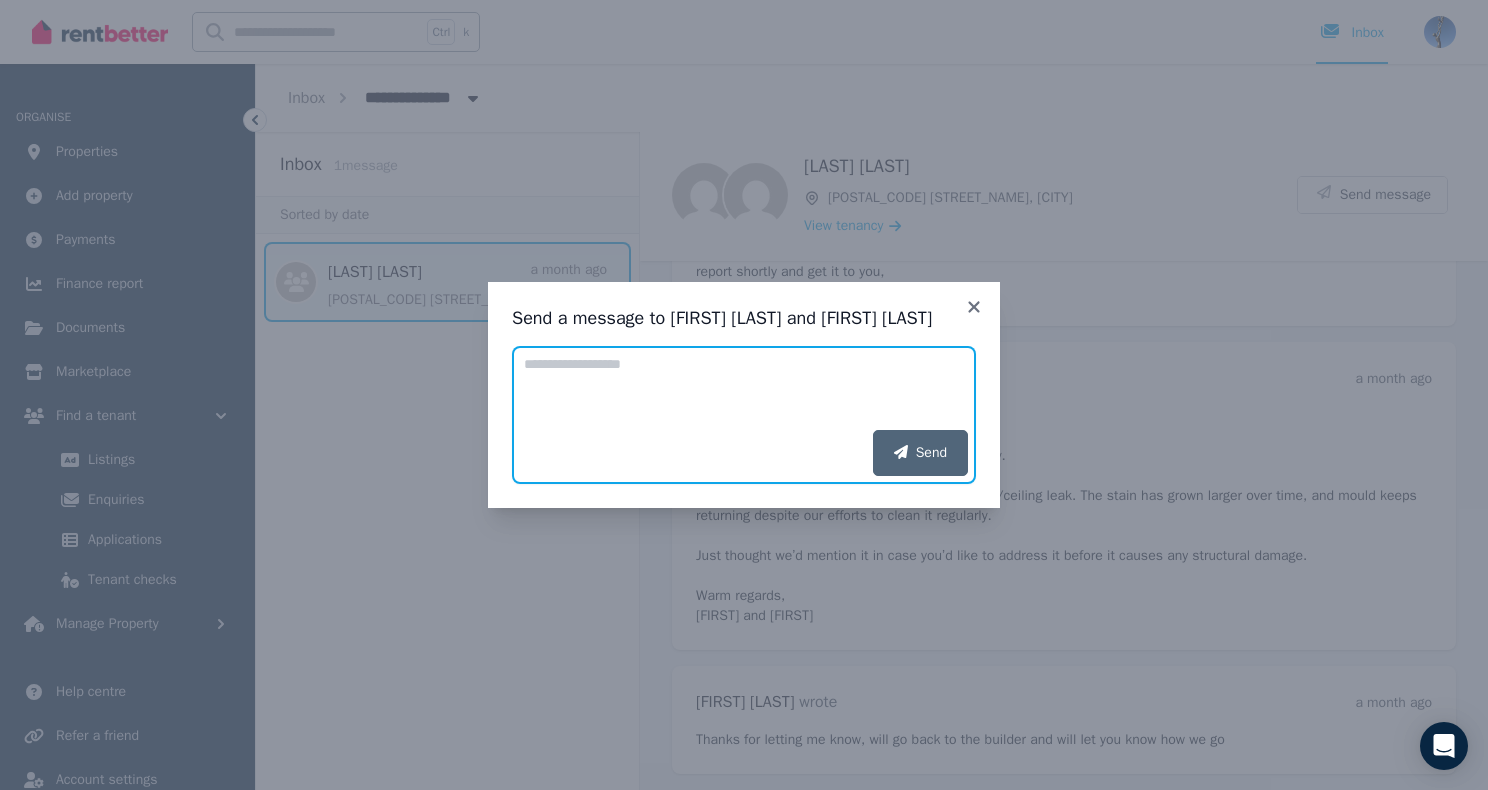 click on "Add your message" at bounding box center [744, 388] 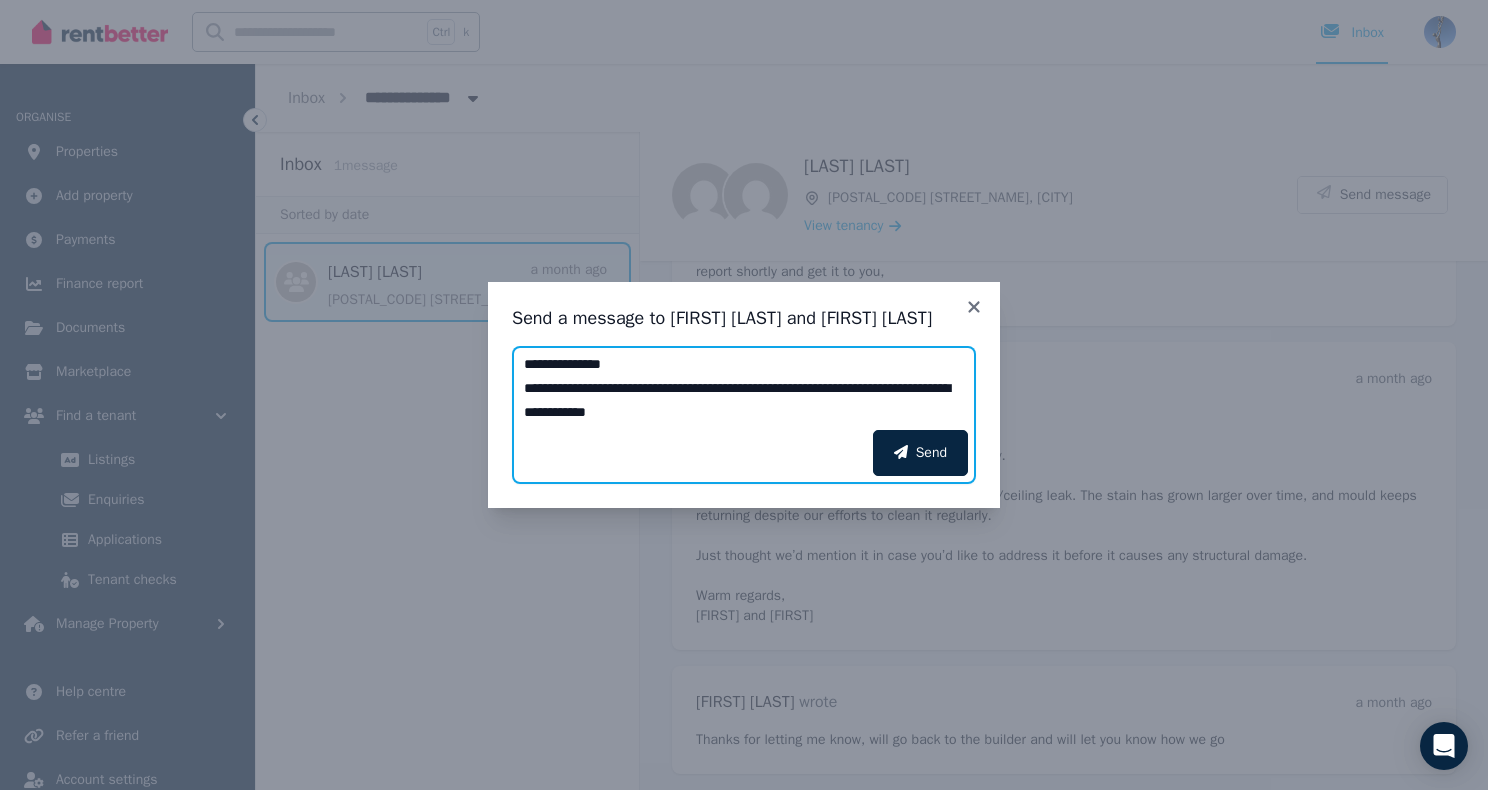 click on "**********" at bounding box center [744, 388] 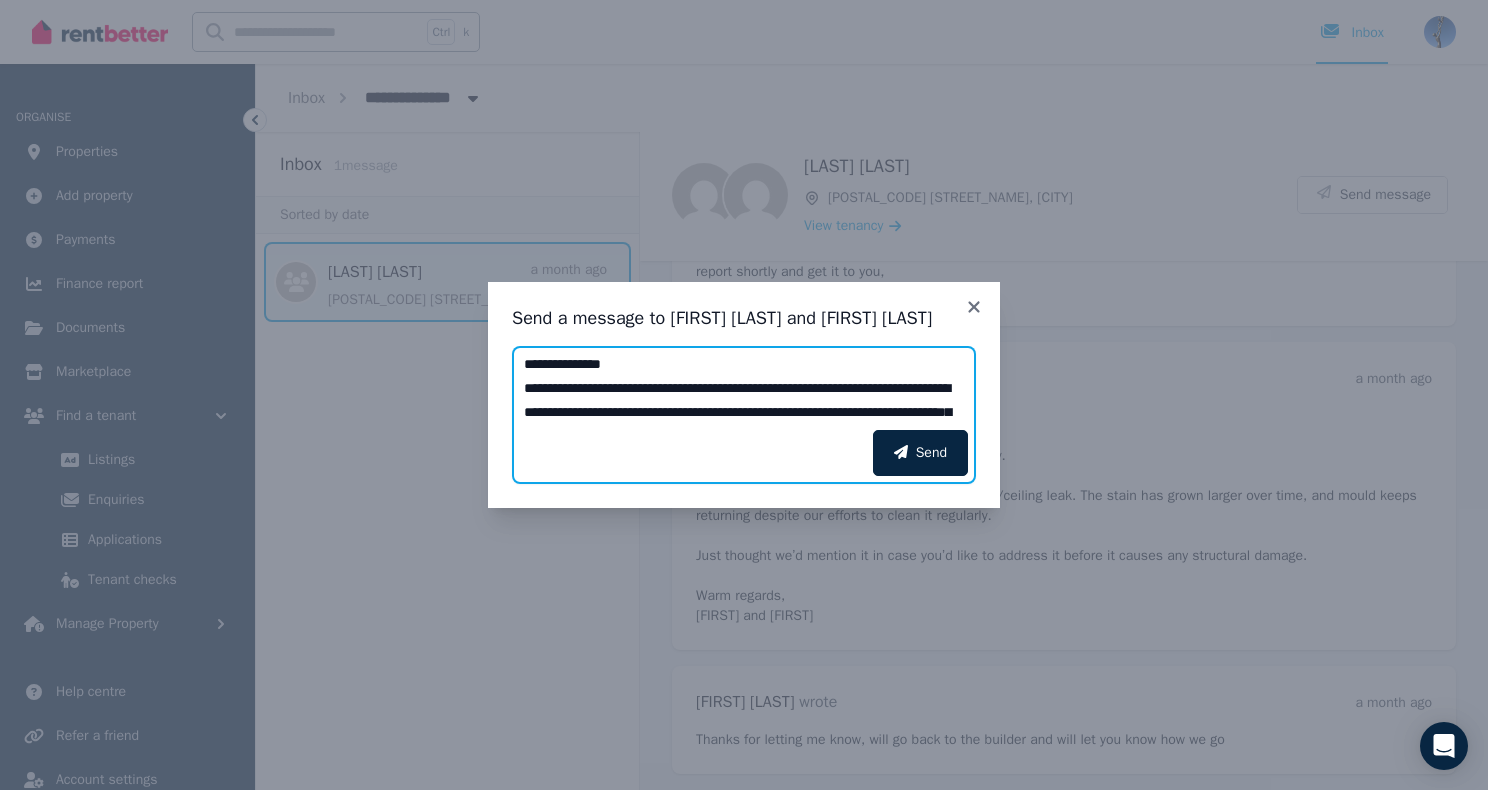 scroll, scrollTop: 15, scrollLeft: 0, axis: vertical 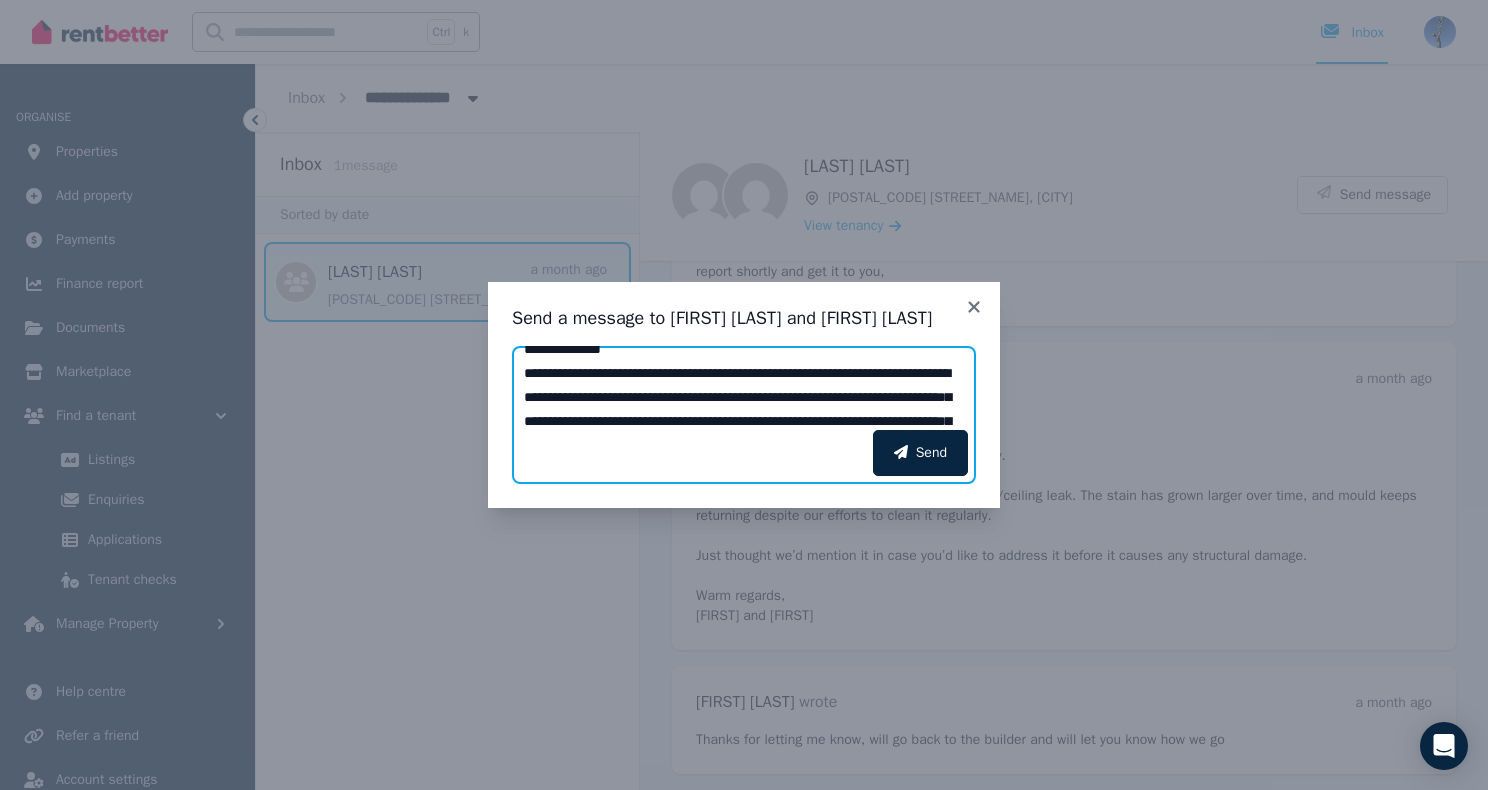 click on "**********" at bounding box center (744, 388) 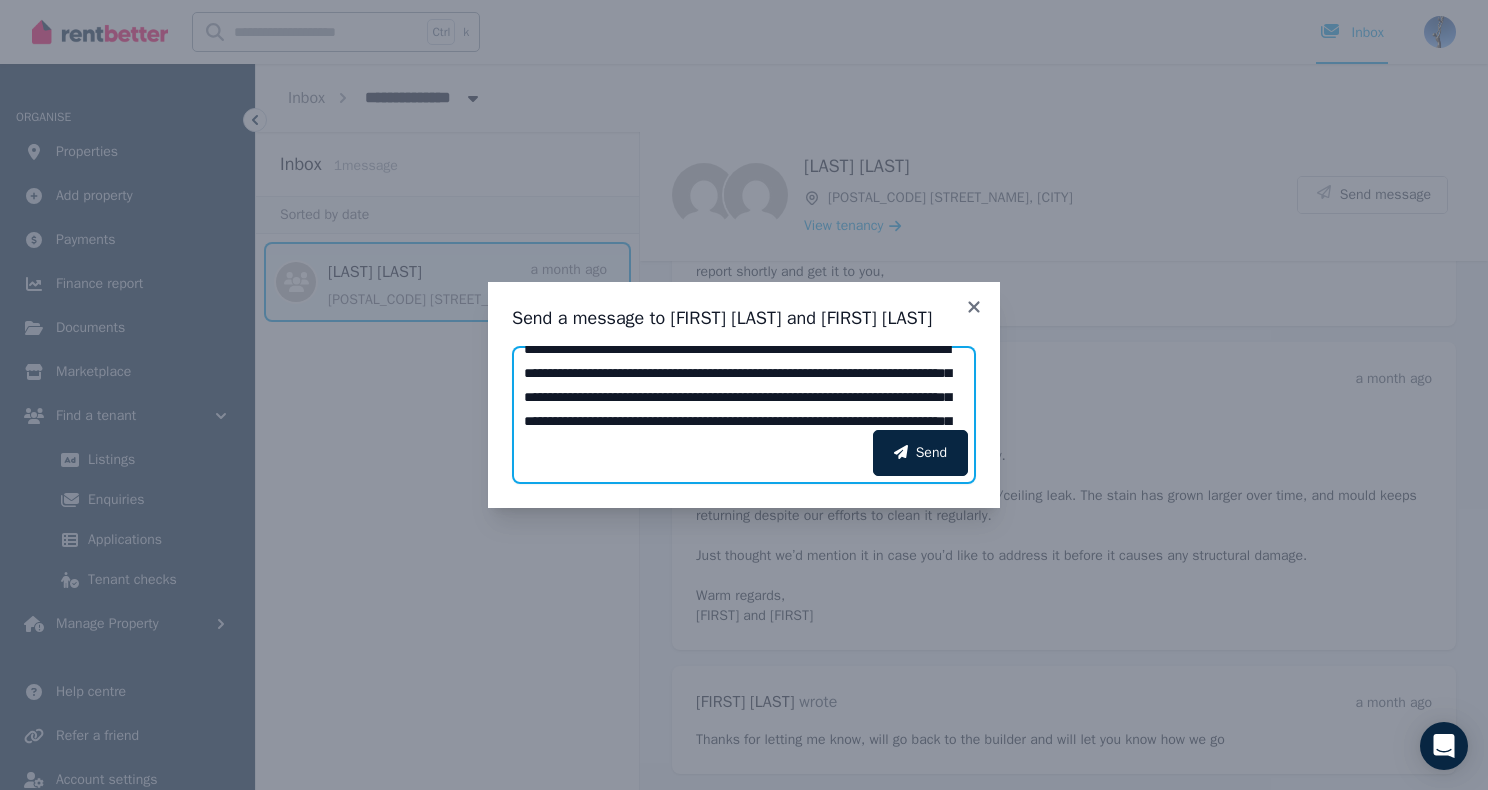 scroll, scrollTop: 63, scrollLeft: 0, axis: vertical 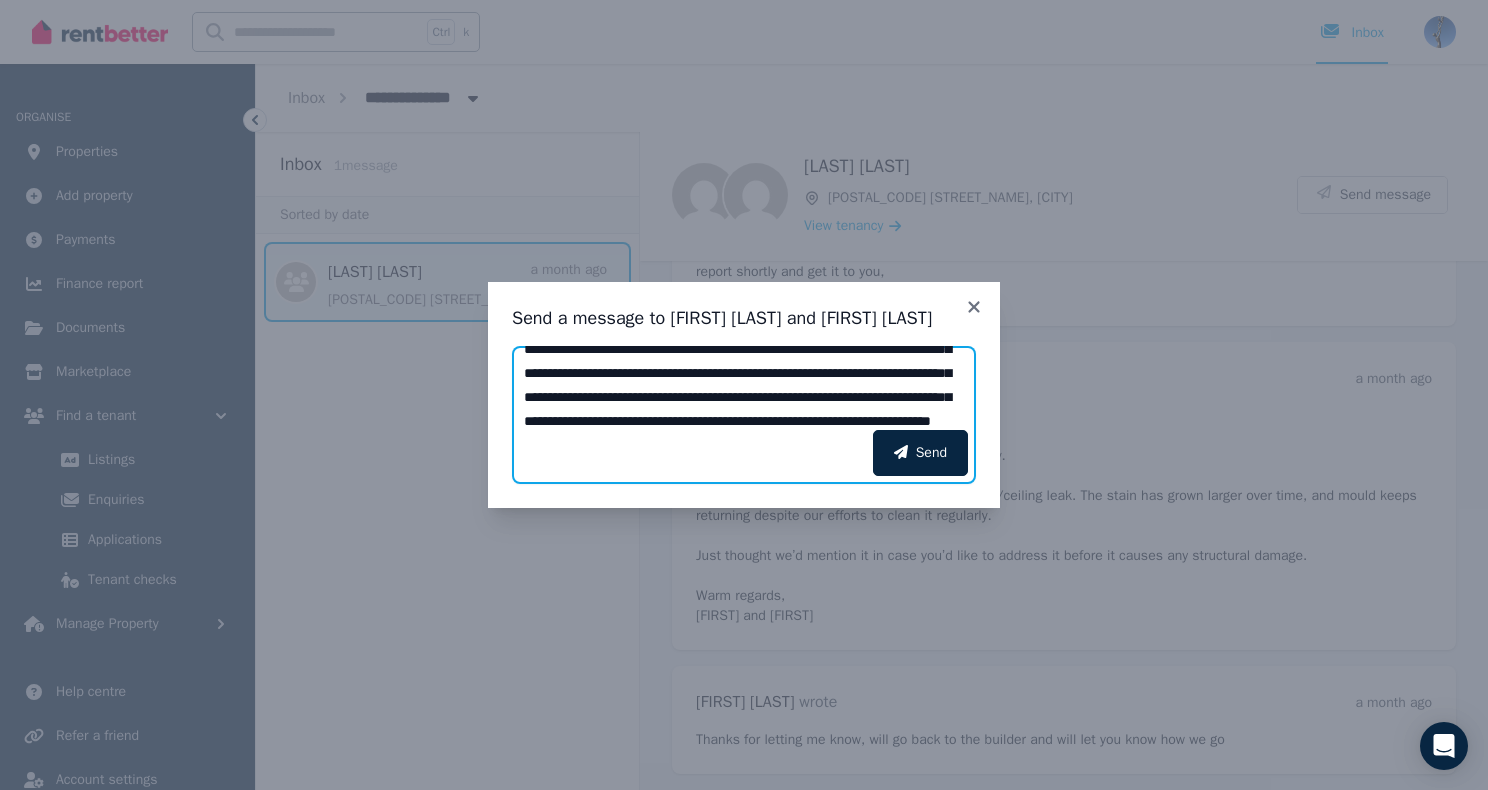 click on "**********" at bounding box center [744, 388] 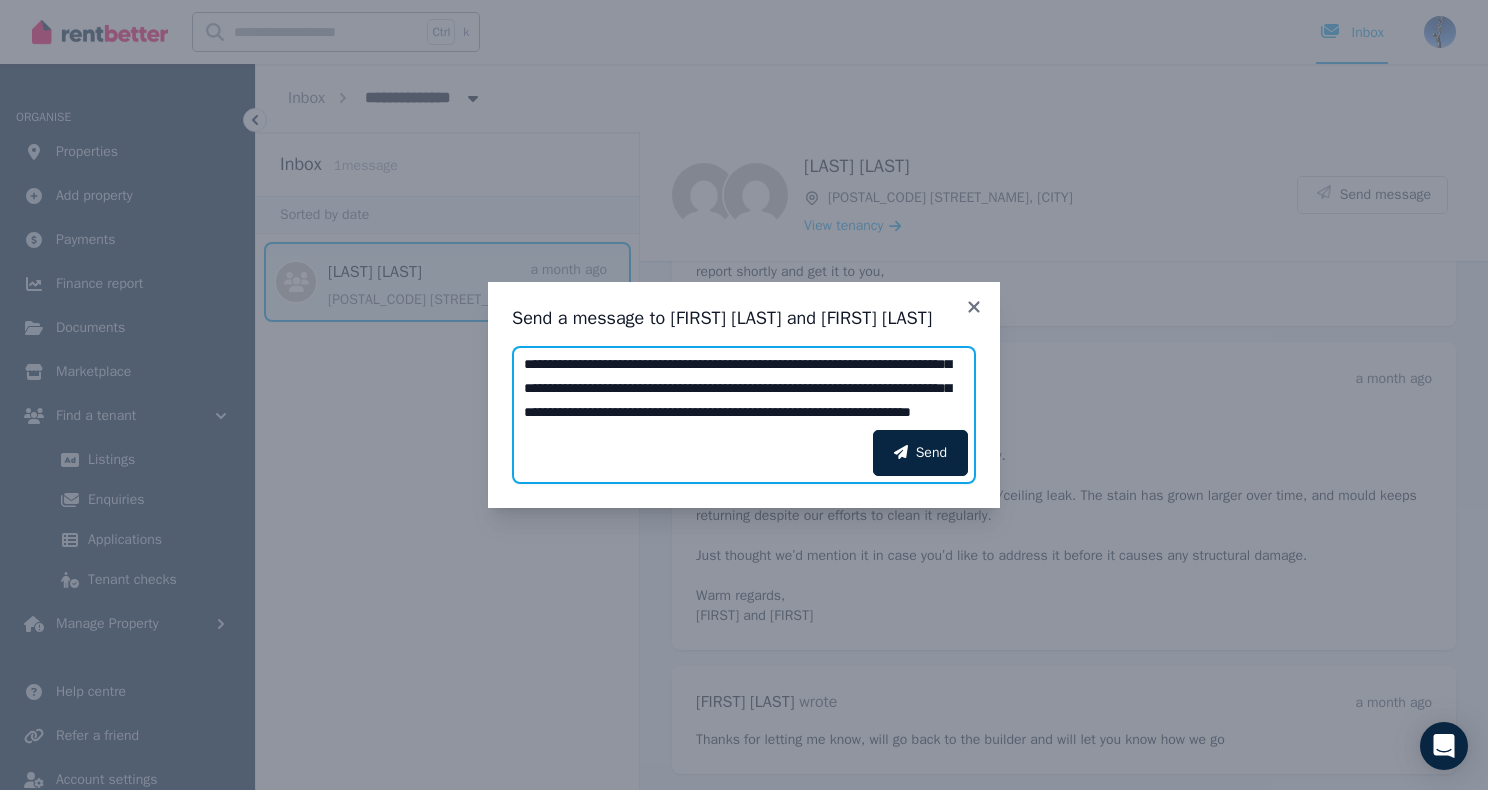 scroll, scrollTop: 120, scrollLeft: 0, axis: vertical 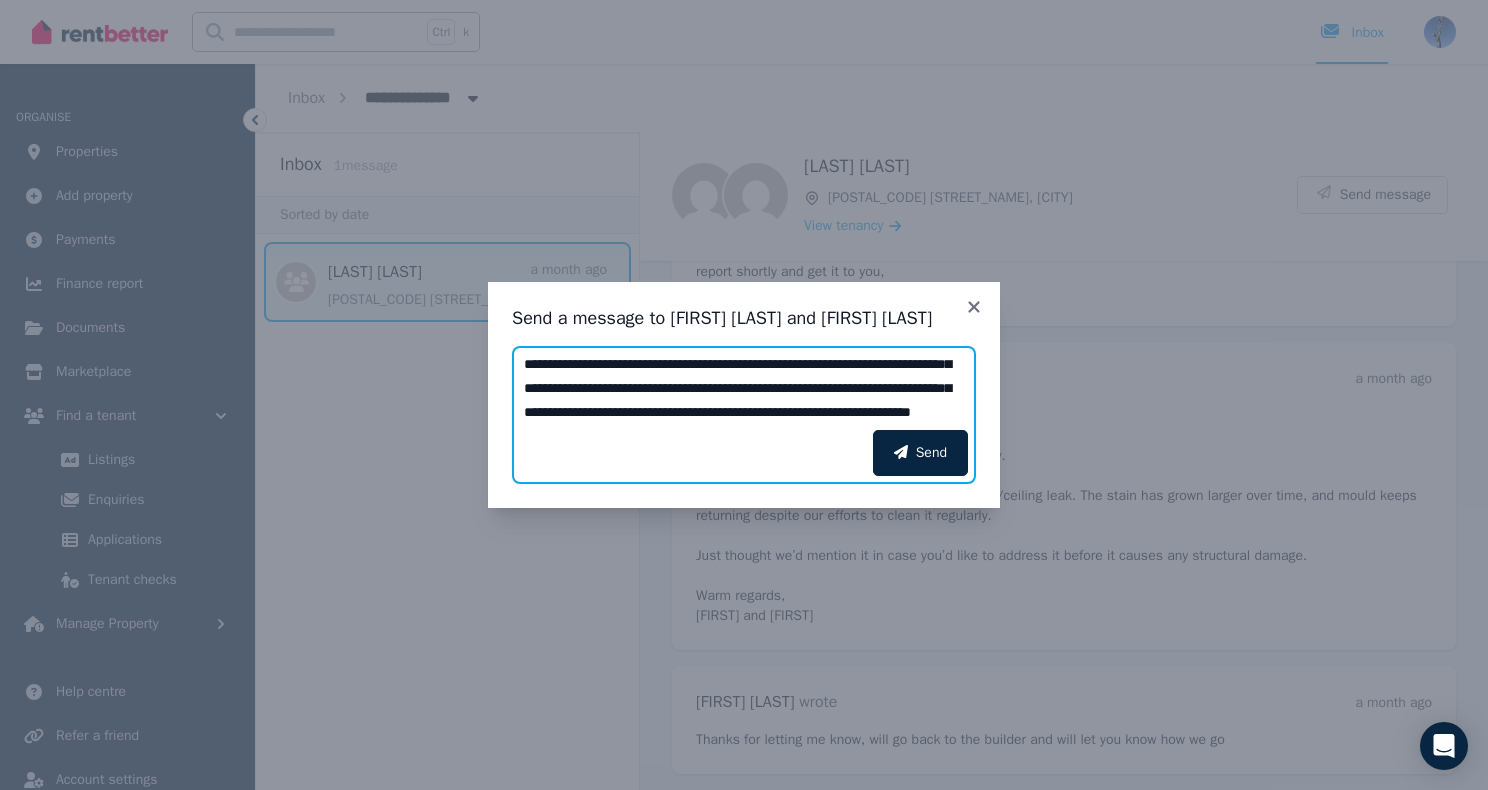 drag, startPoint x: 669, startPoint y: 420, endPoint x: 614, endPoint y: 379, distance: 68.60029 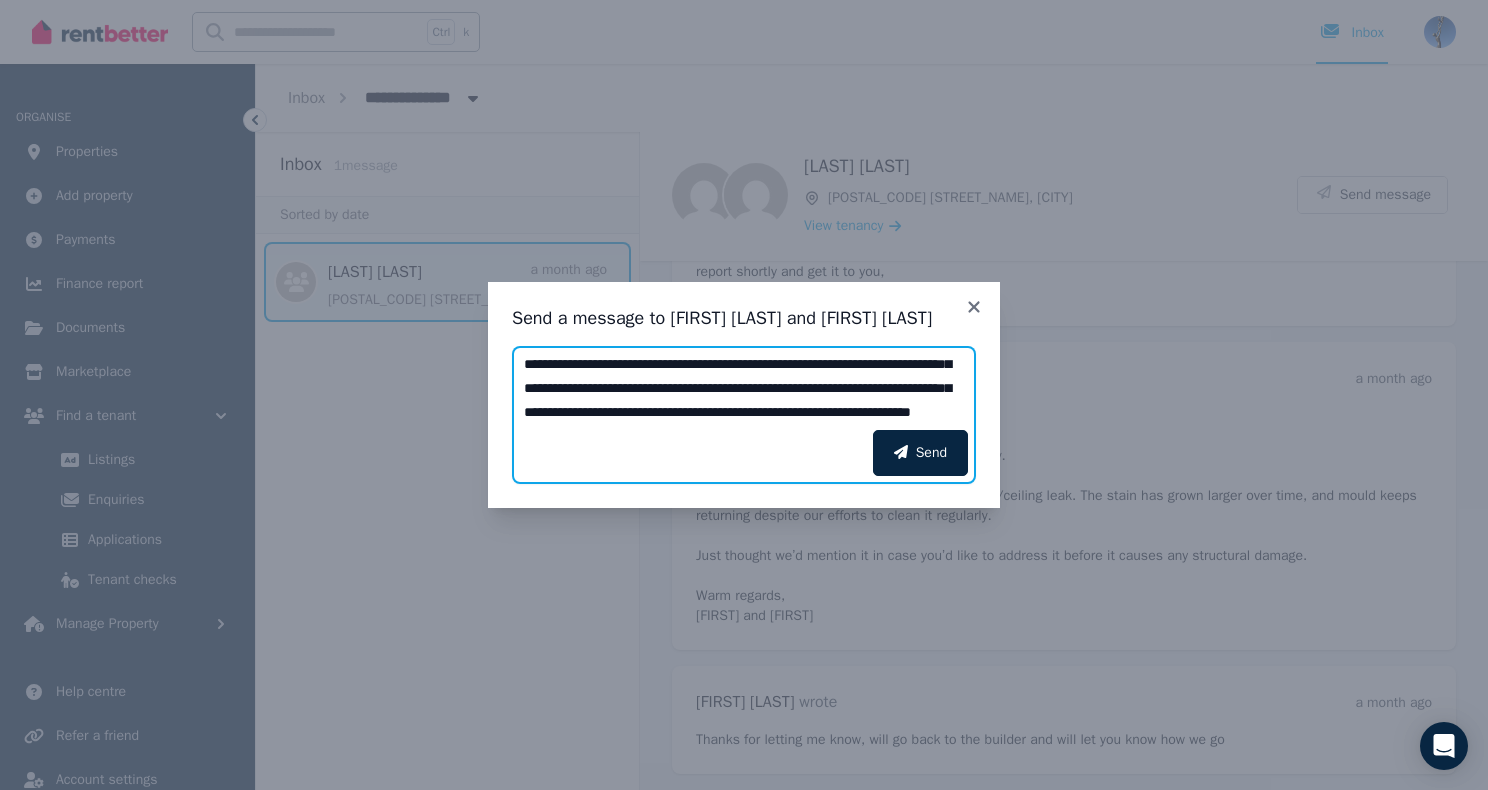 click on "**********" at bounding box center [744, 388] 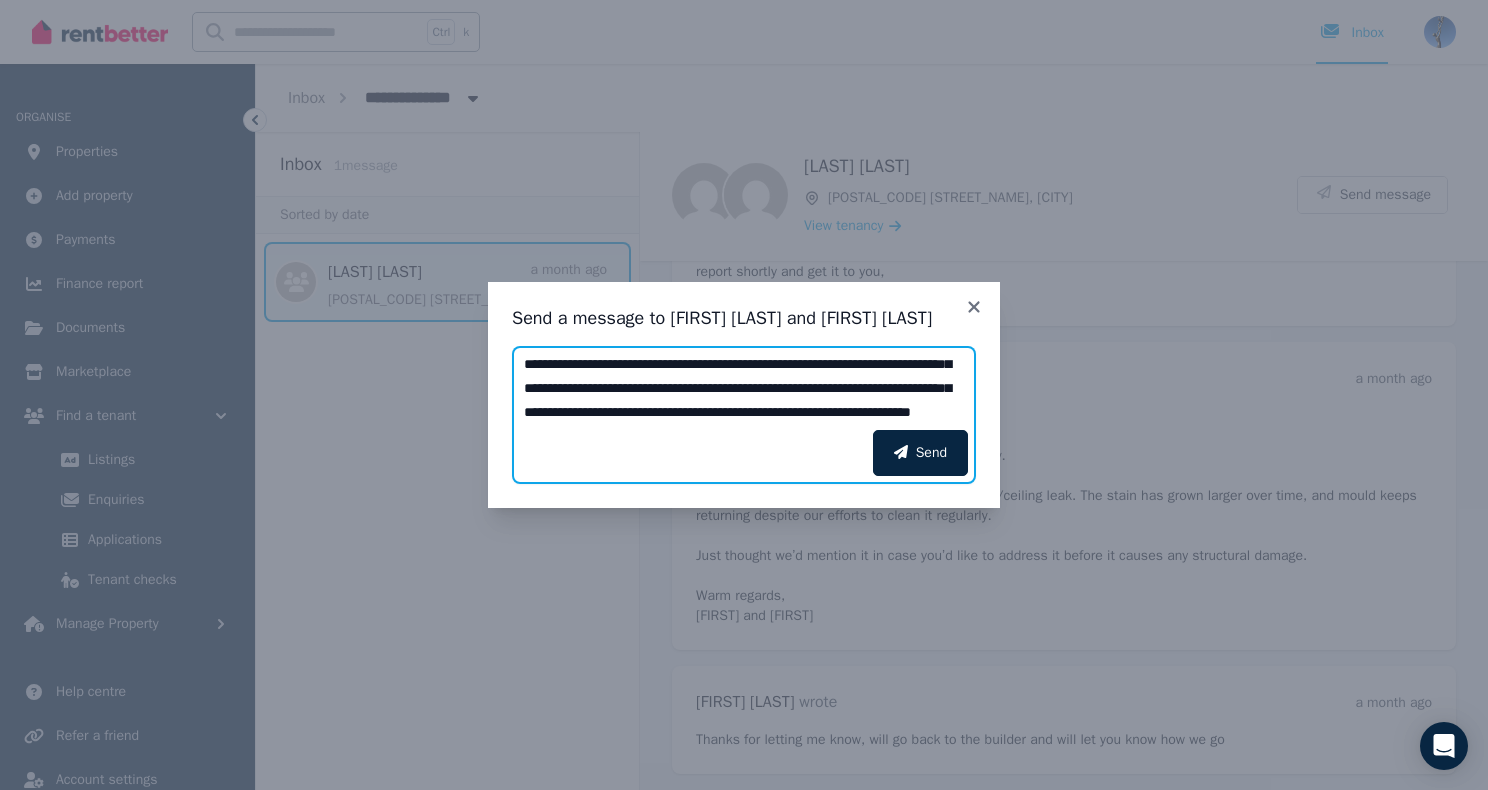 drag, startPoint x: 745, startPoint y: 364, endPoint x: 521, endPoint y: 362, distance: 224.00893 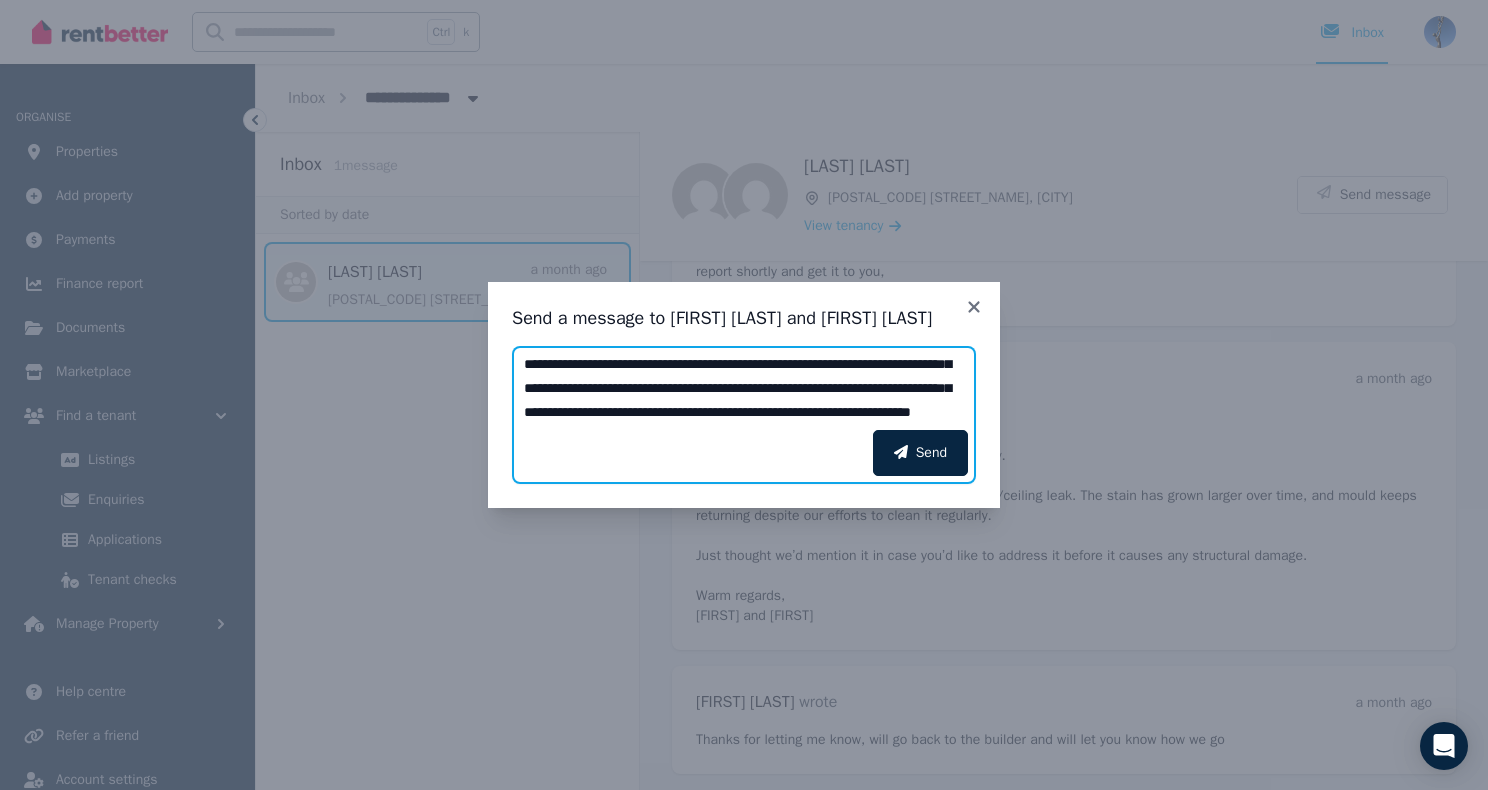 click on "**********" at bounding box center [744, 388] 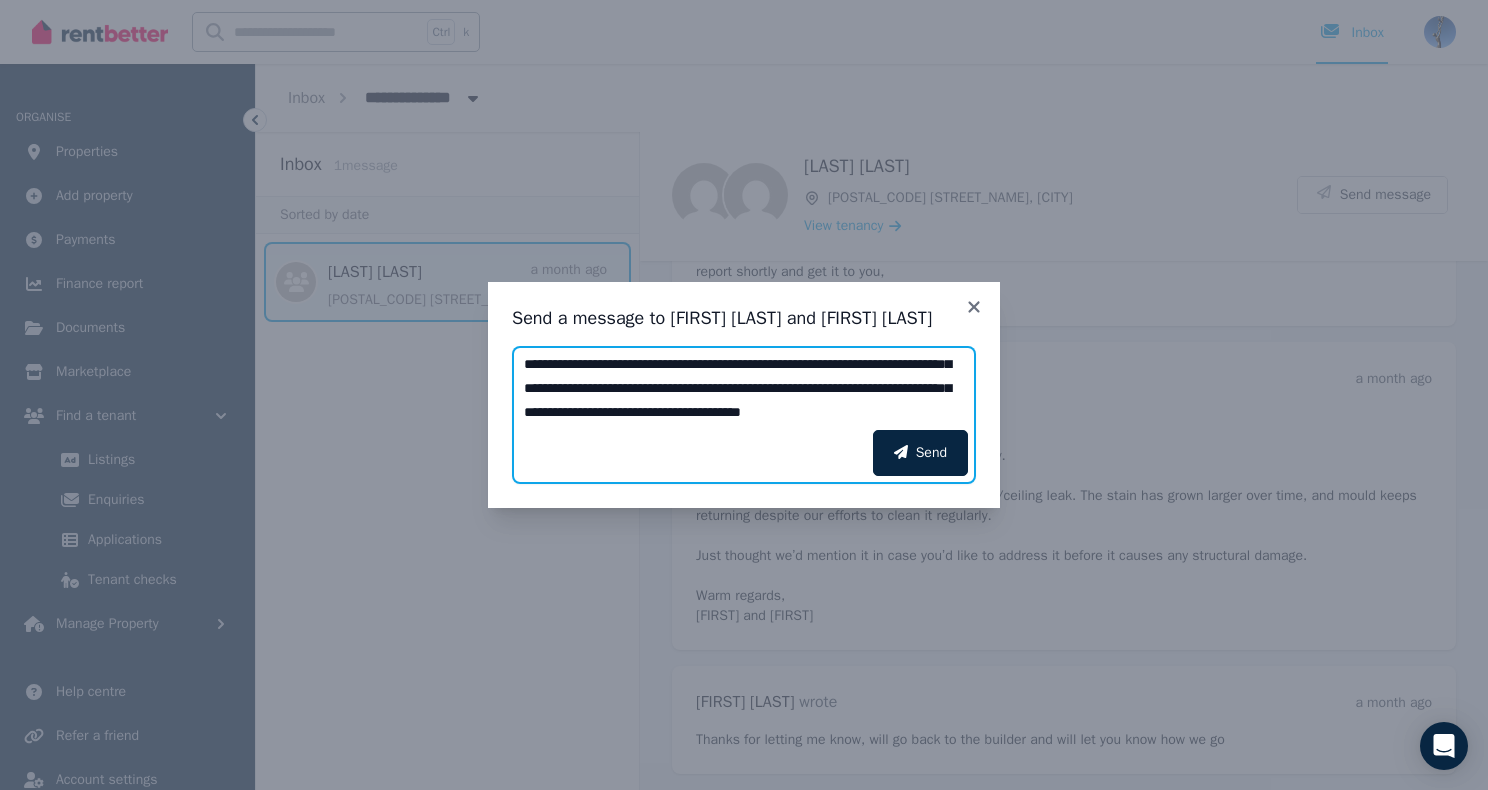 scroll, scrollTop: 96, scrollLeft: 0, axis: vertical 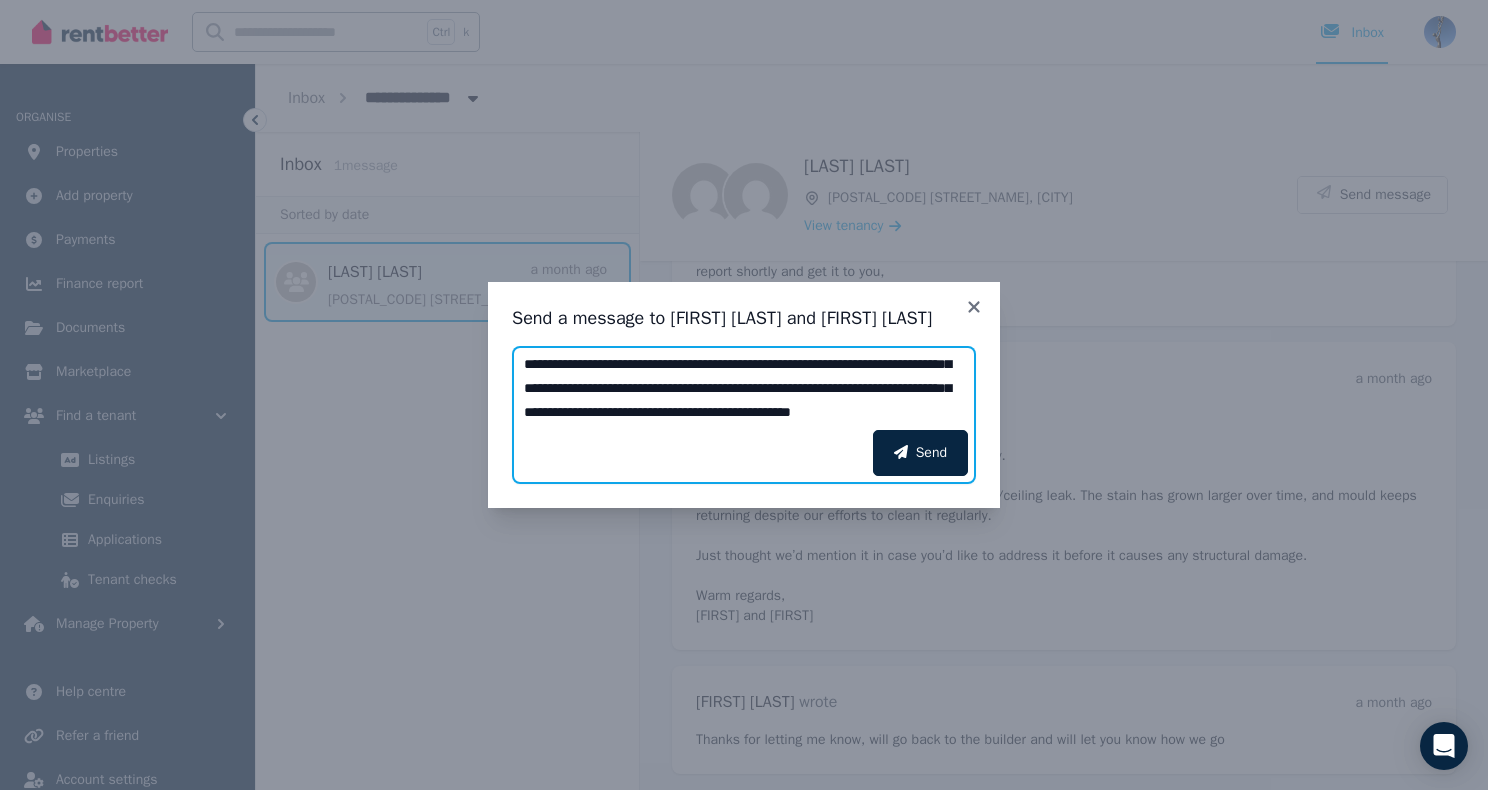 click on "**********" at bounding box center [744, 388] 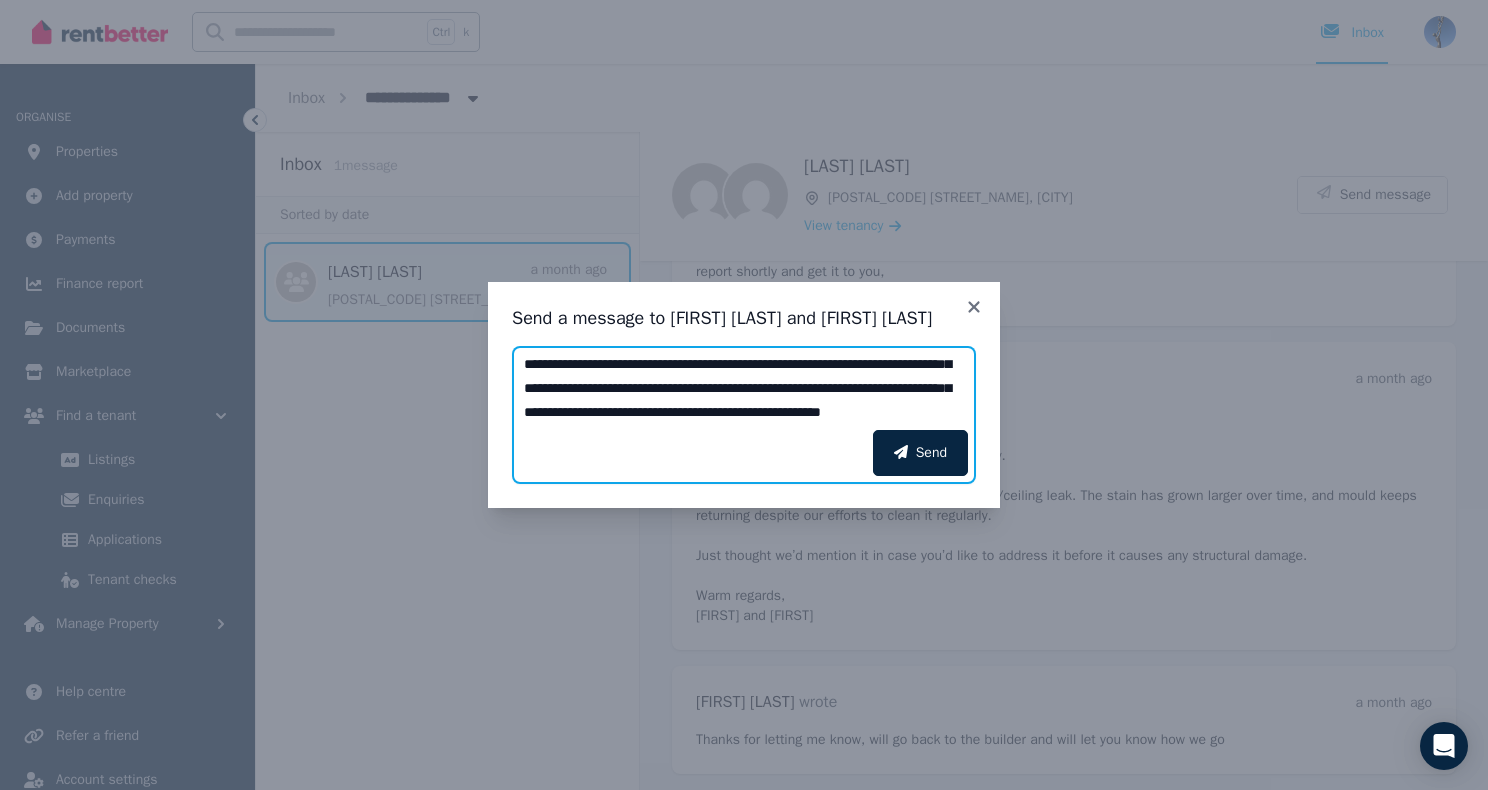 drag, startPoint x: 651, startPoint y: 390, endPoint x: 596, endPoint y: 394, distance: 55.145264 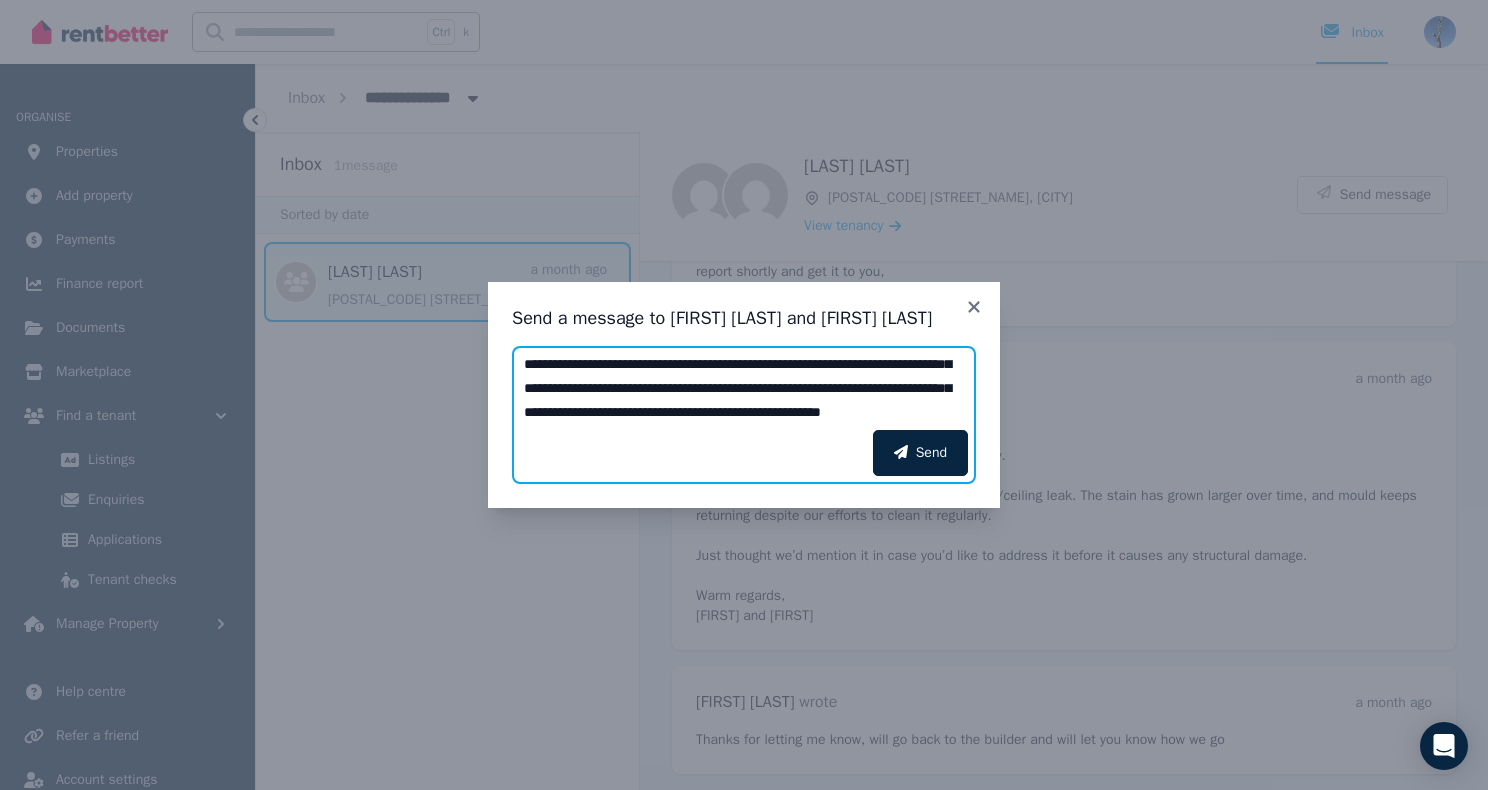 click on "**********" at bounding box center [744, 388] 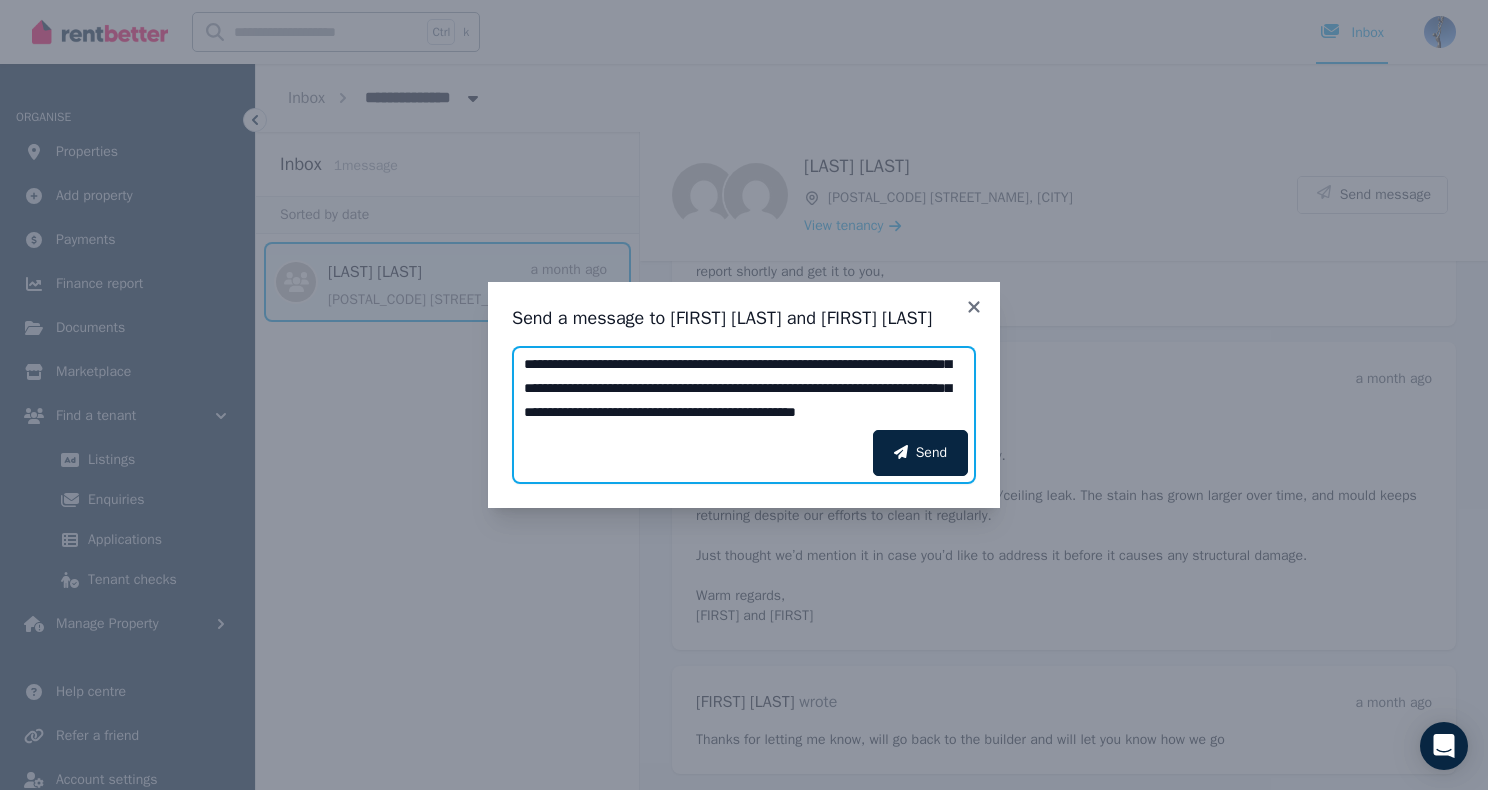 click on "**********" at bounding box center [744, 388] 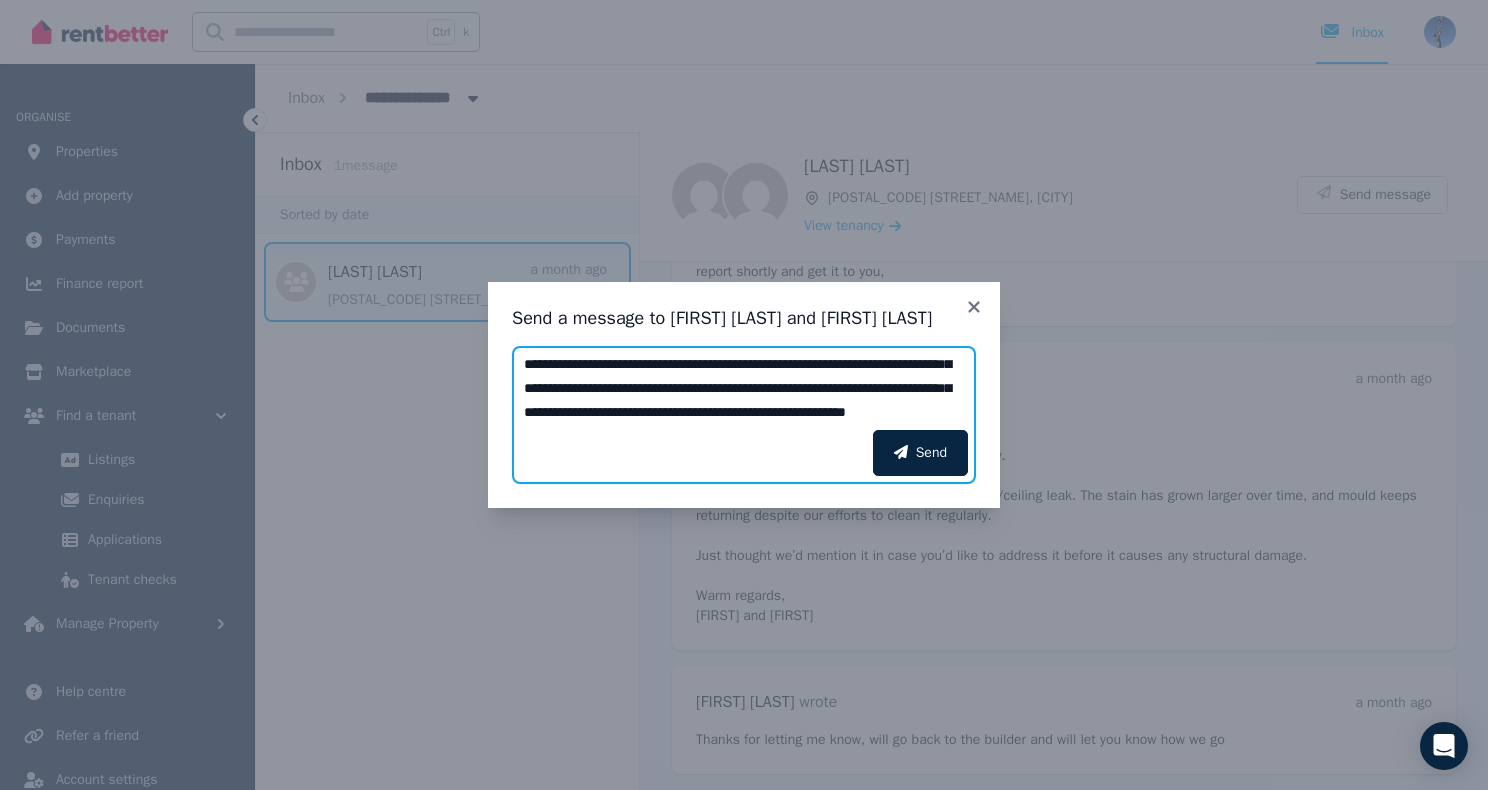 click on "**********" at bounding box center [744, 388] 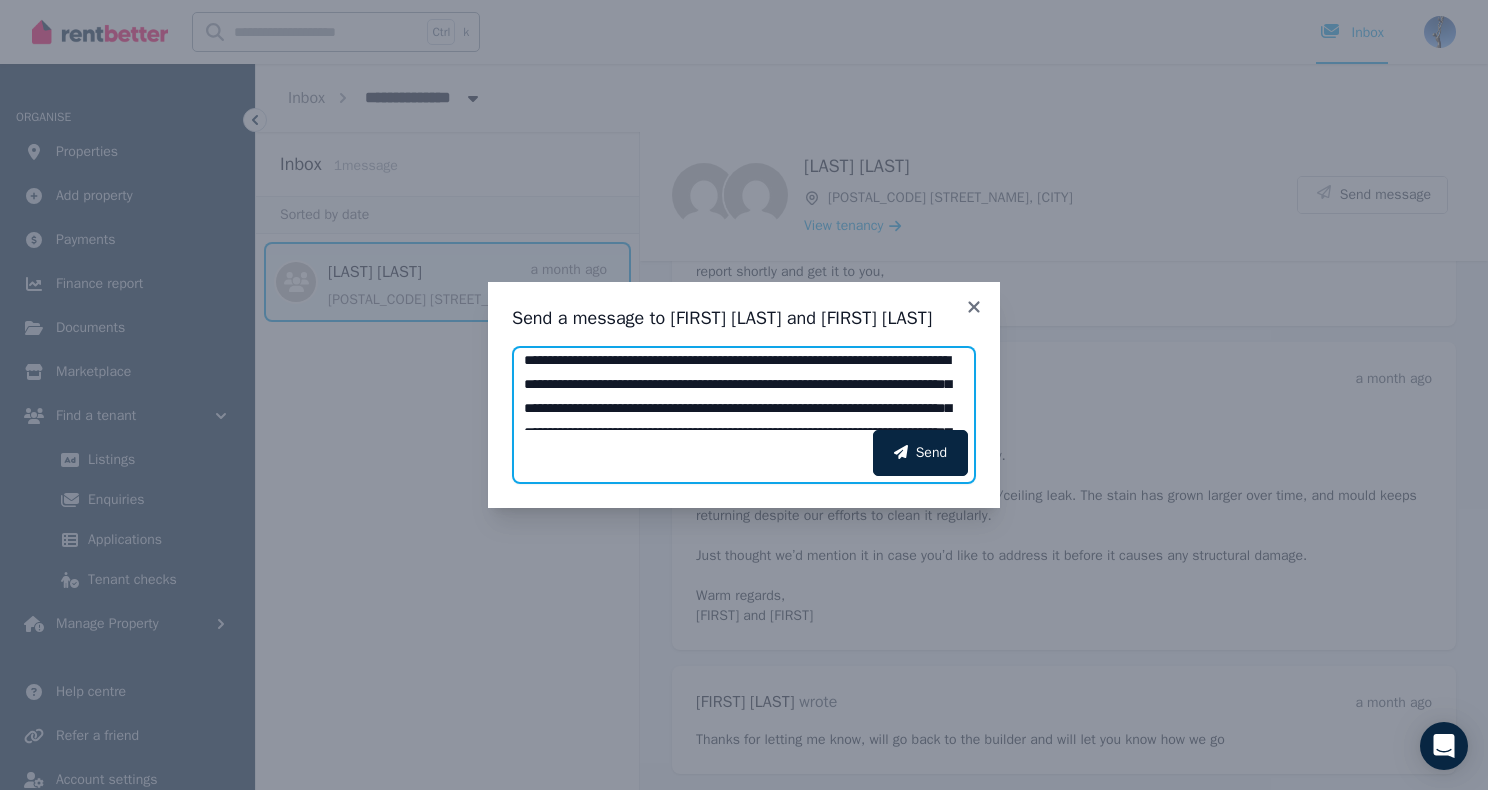 scroll, scrollTop: 0, scrollLeft: 0, axis: both 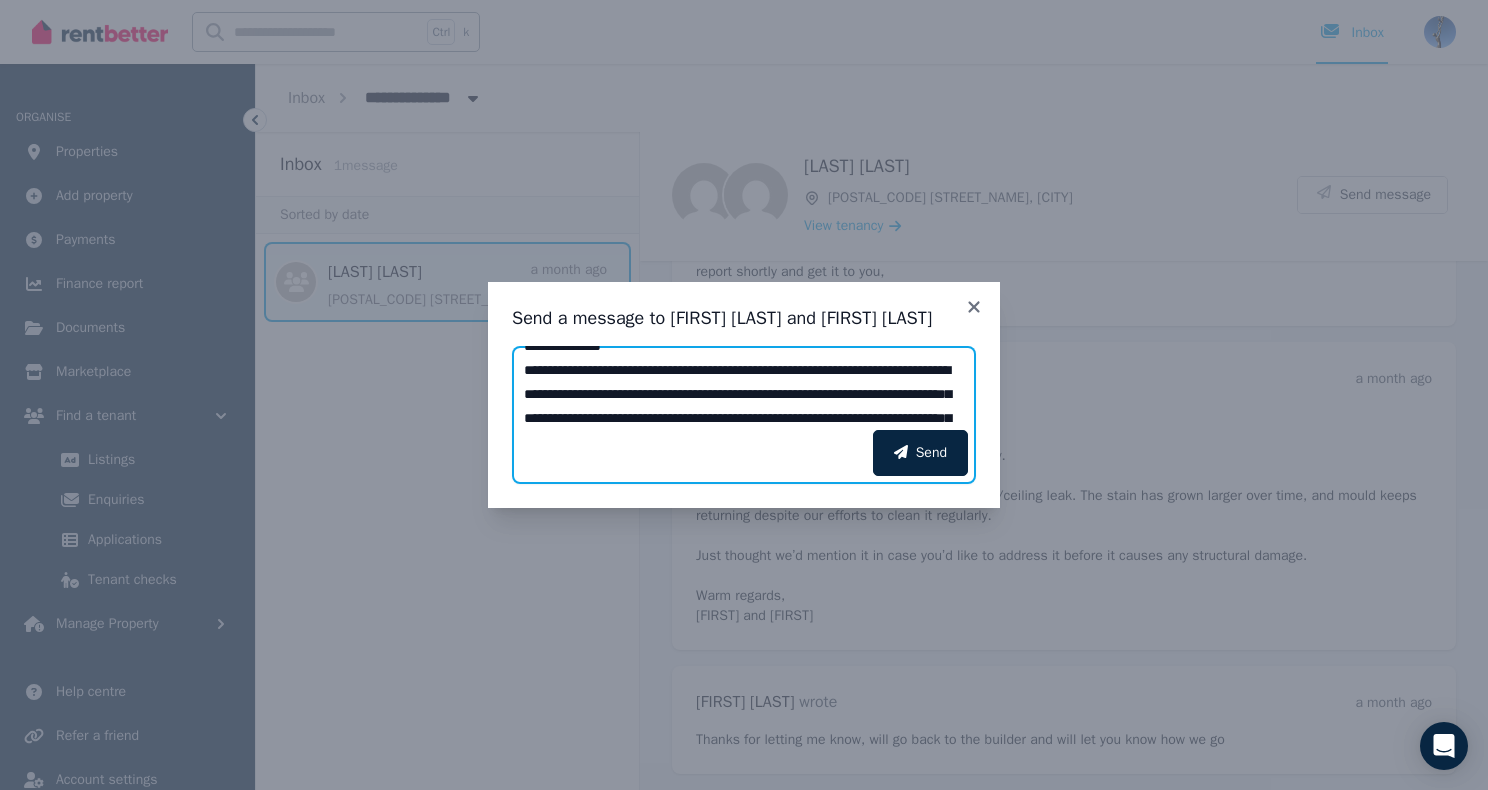 click on "**********" at bounding box center (744, 388) 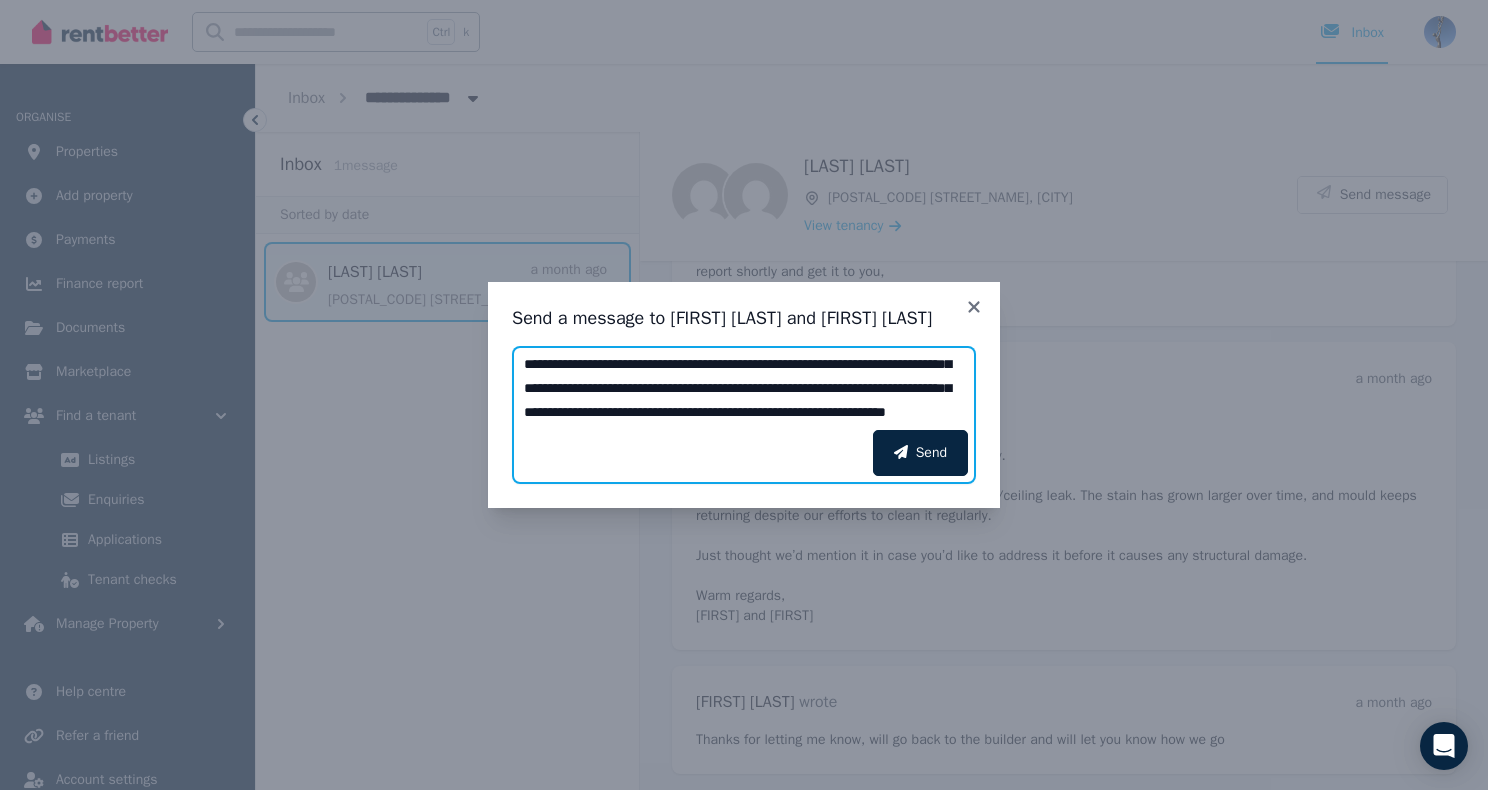 scroll, scrollTop: 120, scrollLeft: 0, axis: vertical 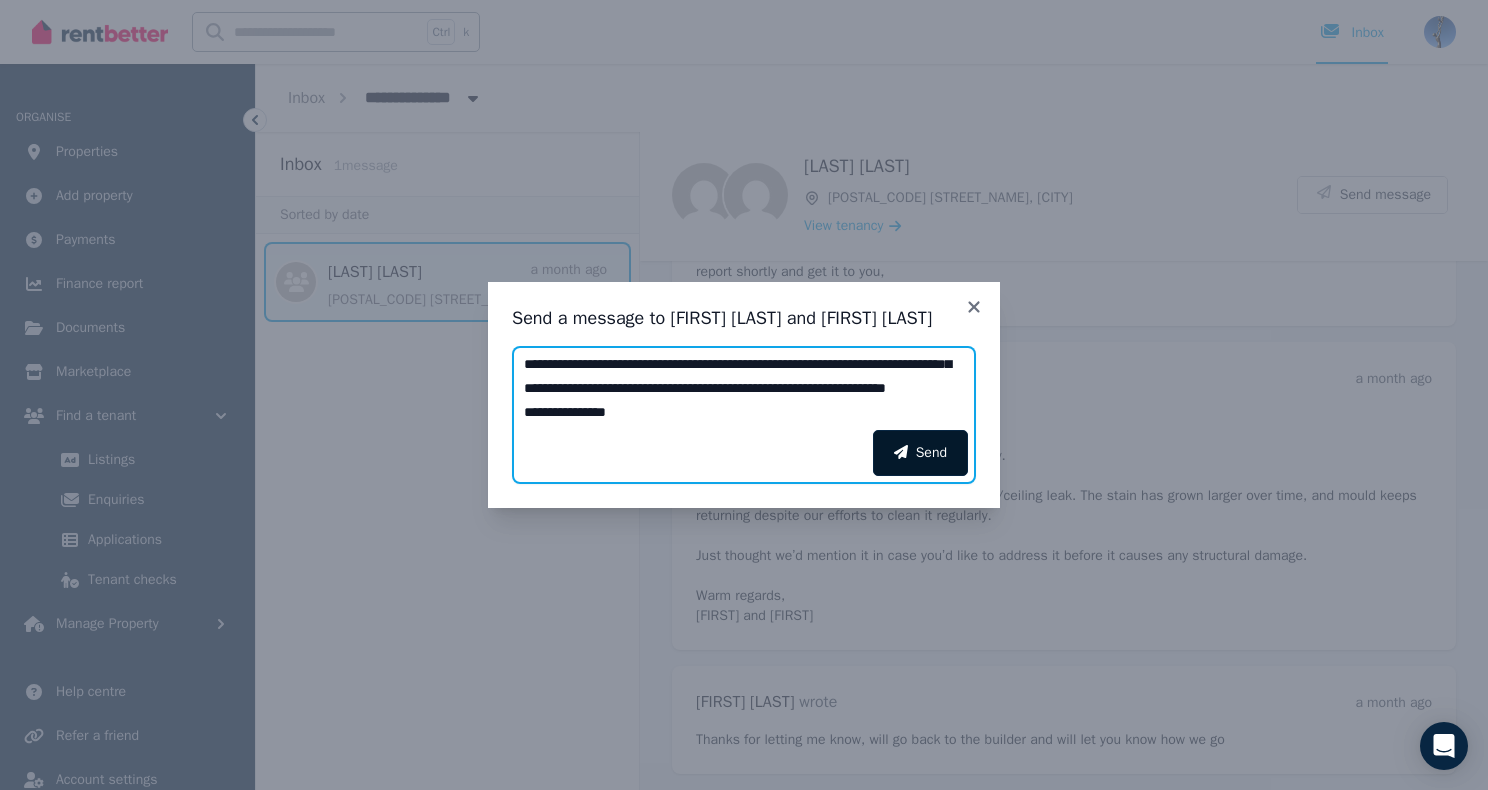 type on "**********" 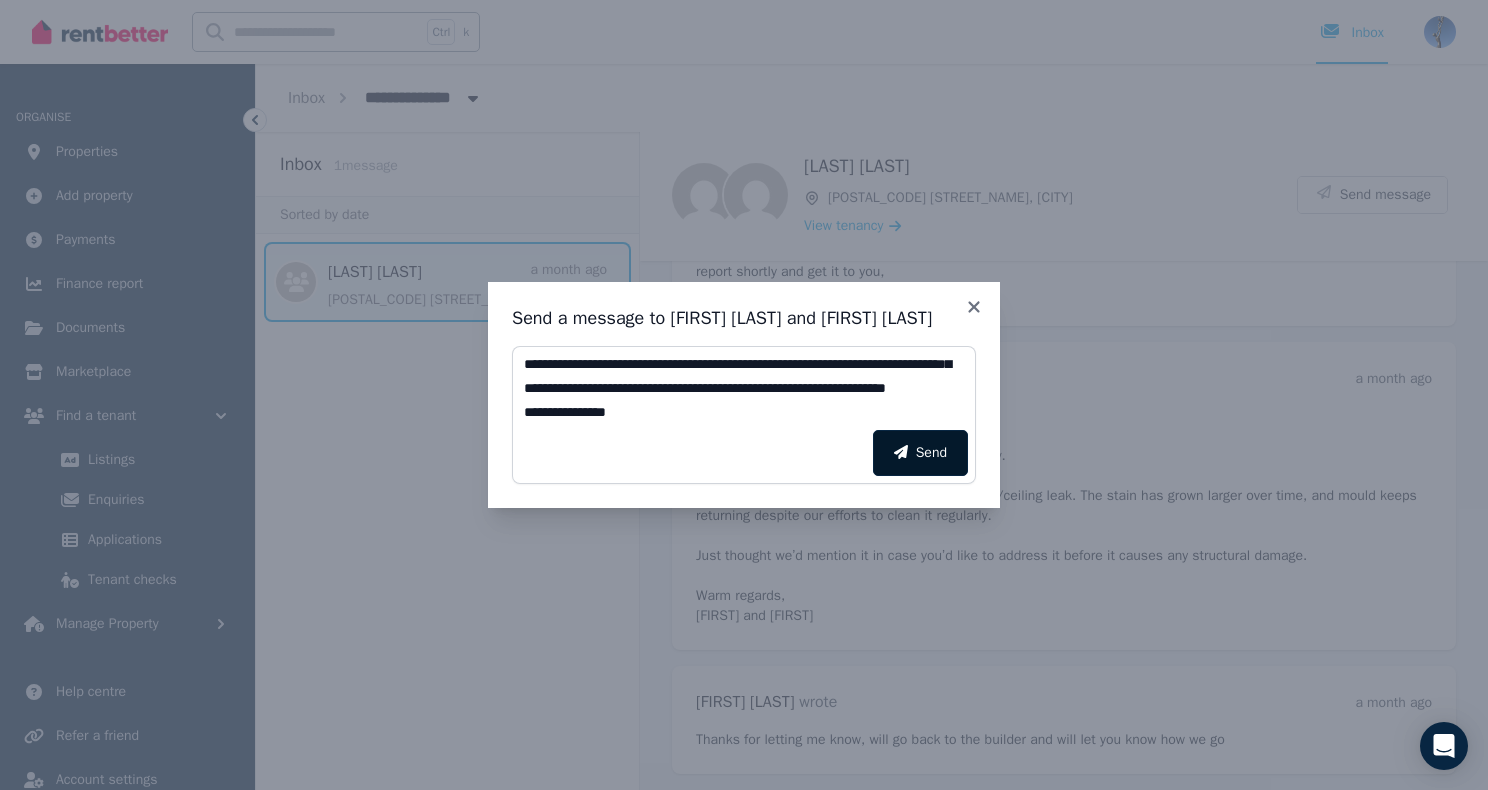click on "Send" at bounding box center [920, 453] 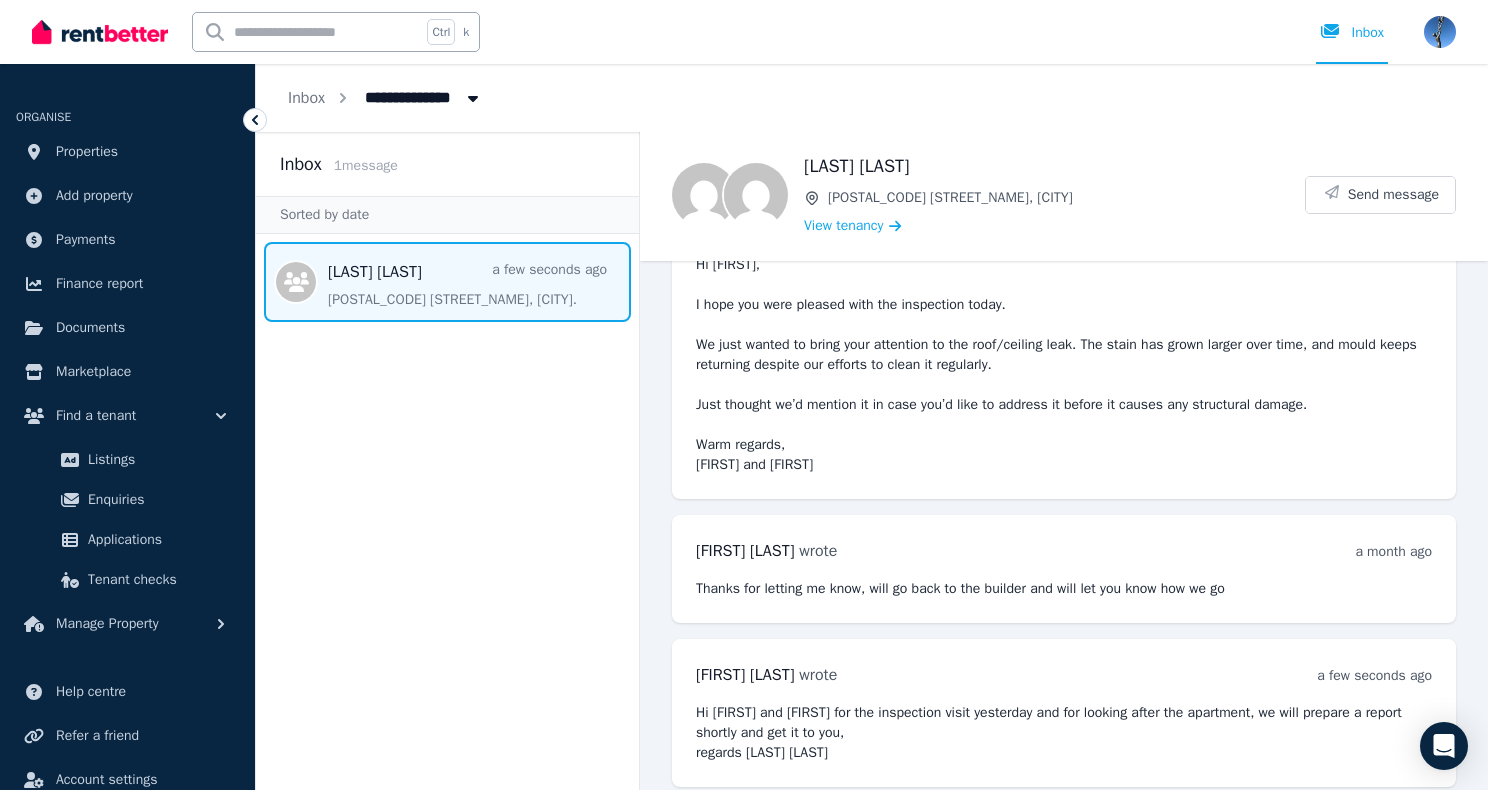 scroll, scrollTop: 7144, scrollLeft: 0, axis: vertical 